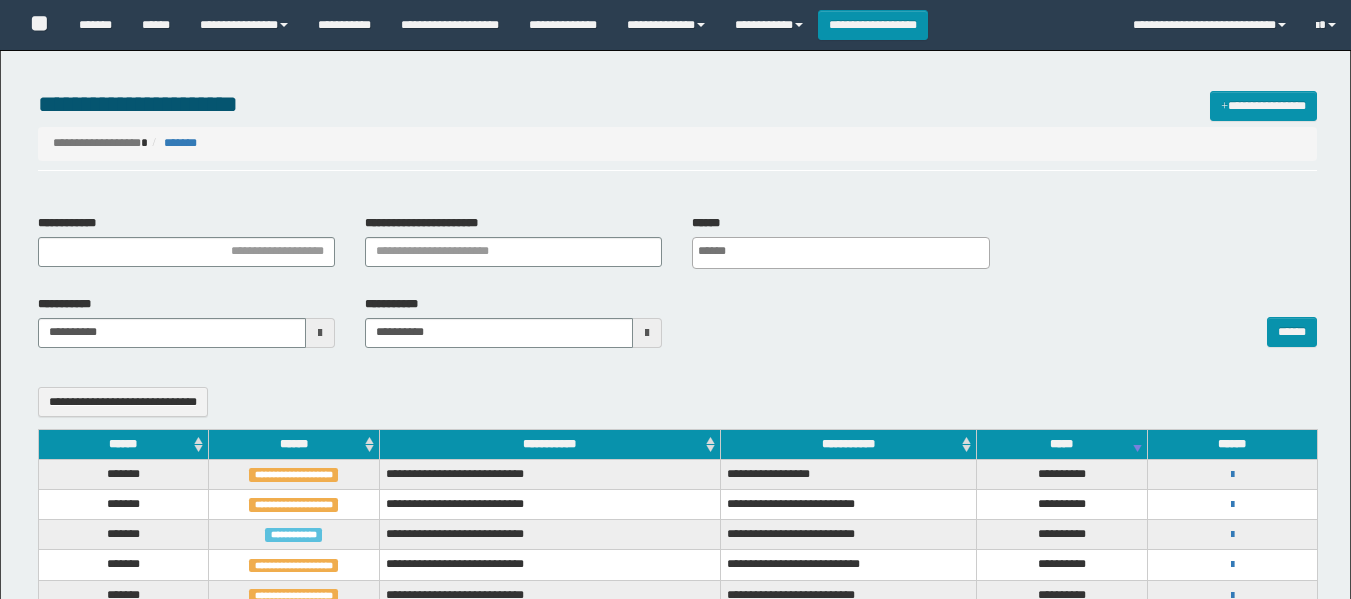 select 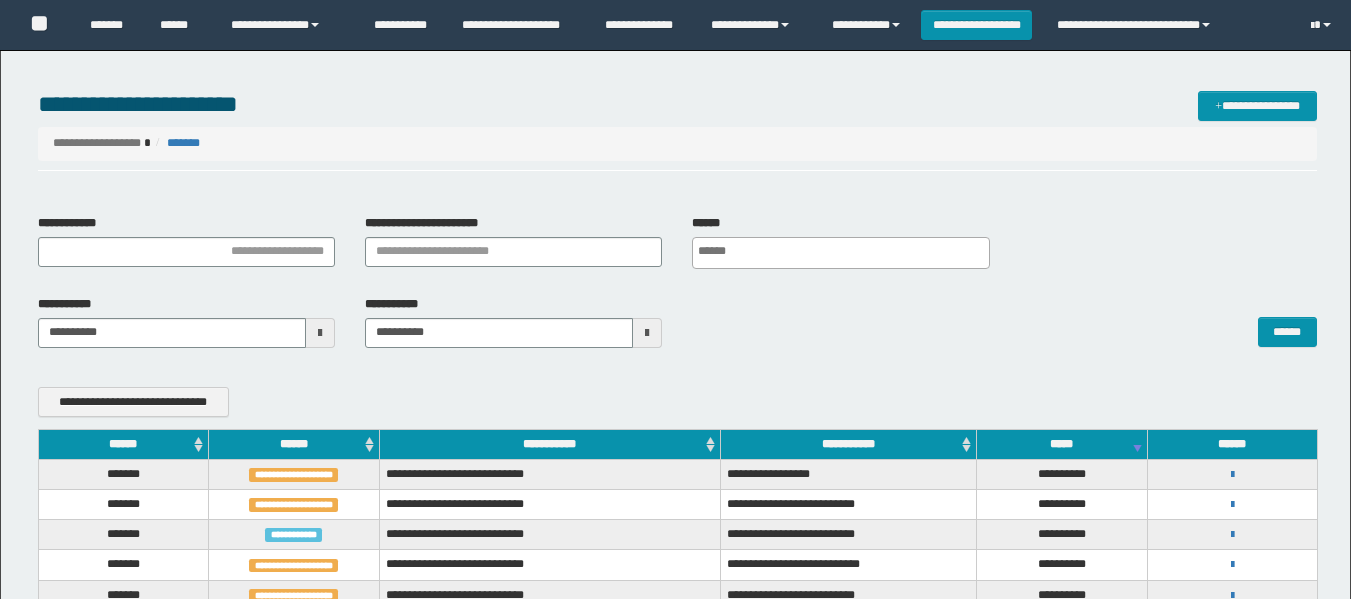 scroll, scrollTop: 0, scrollLeft: 0, axis: both 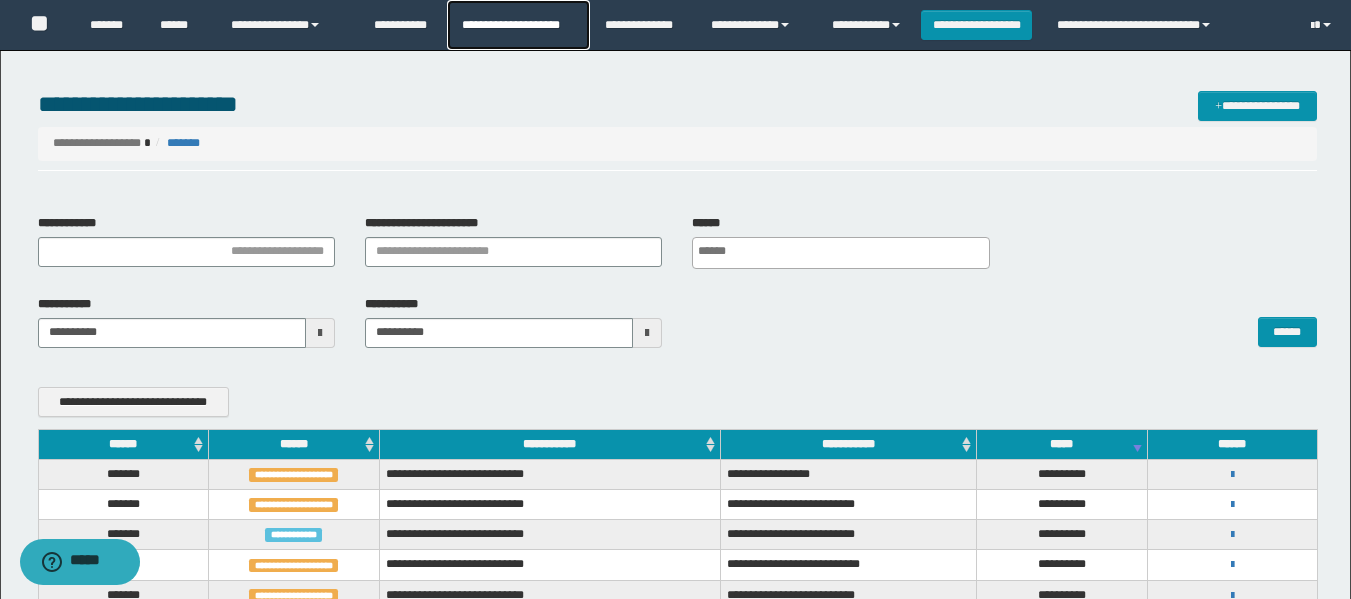 click on "**********" at bounding box center (518, 25) 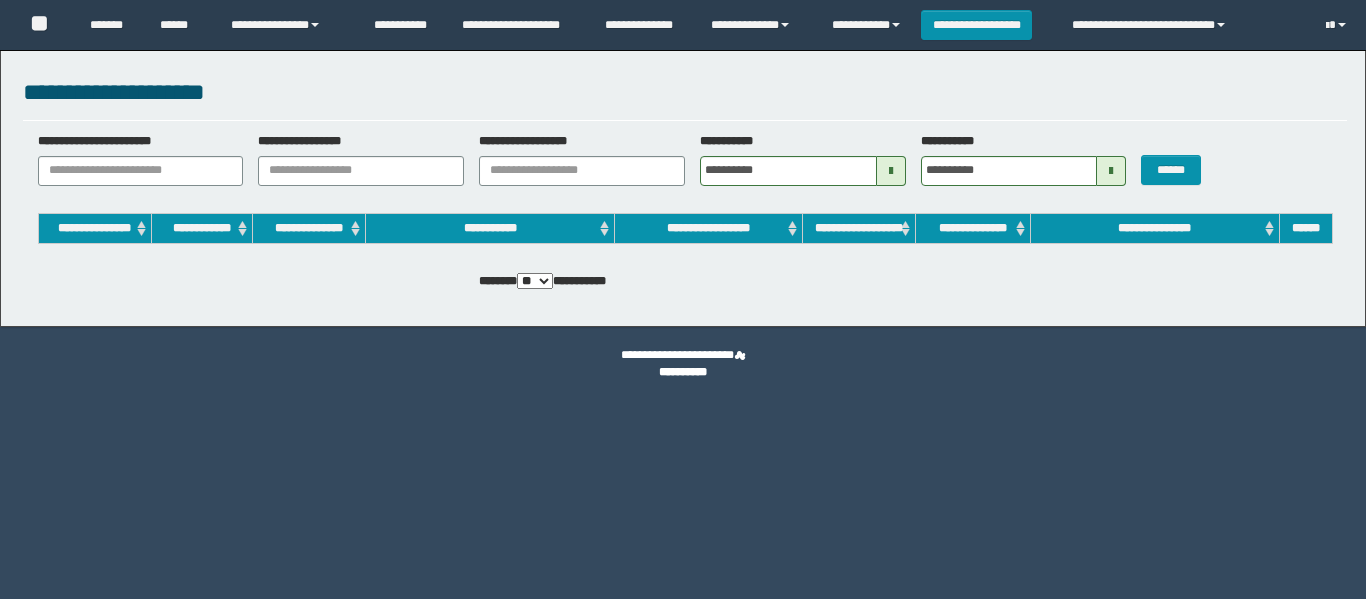 scroll, scrollTop: 0, scrollLeft: 0, axis: both 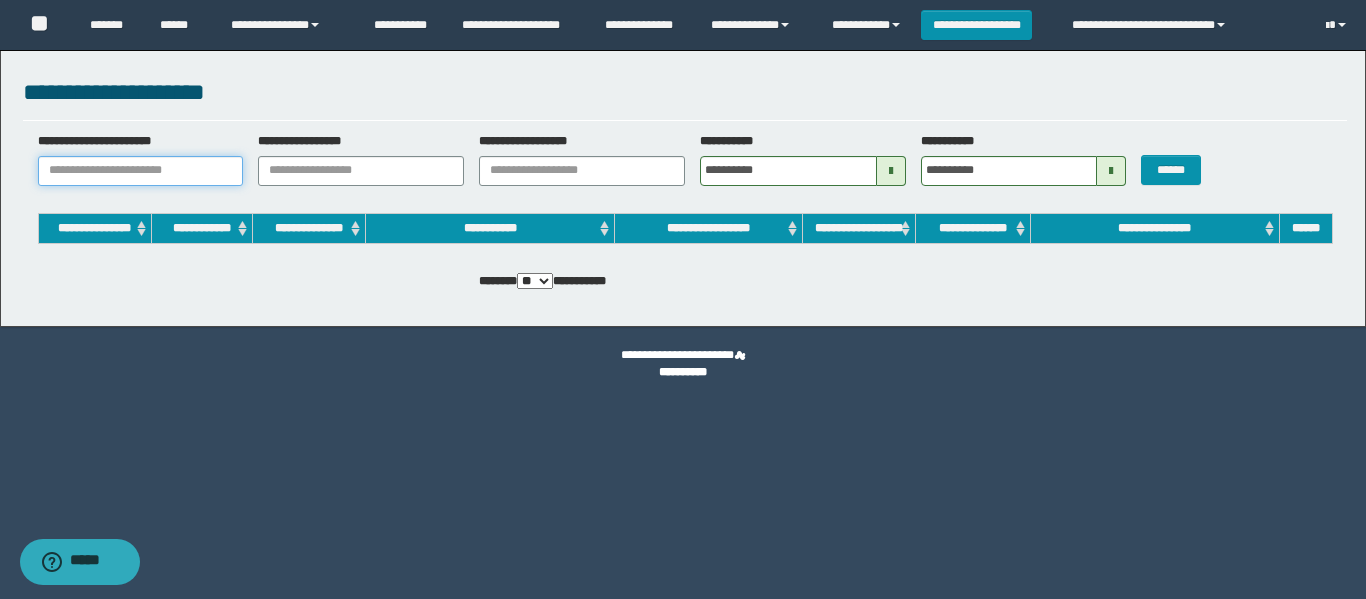 click on "**********" at bounding box center [141, 171] 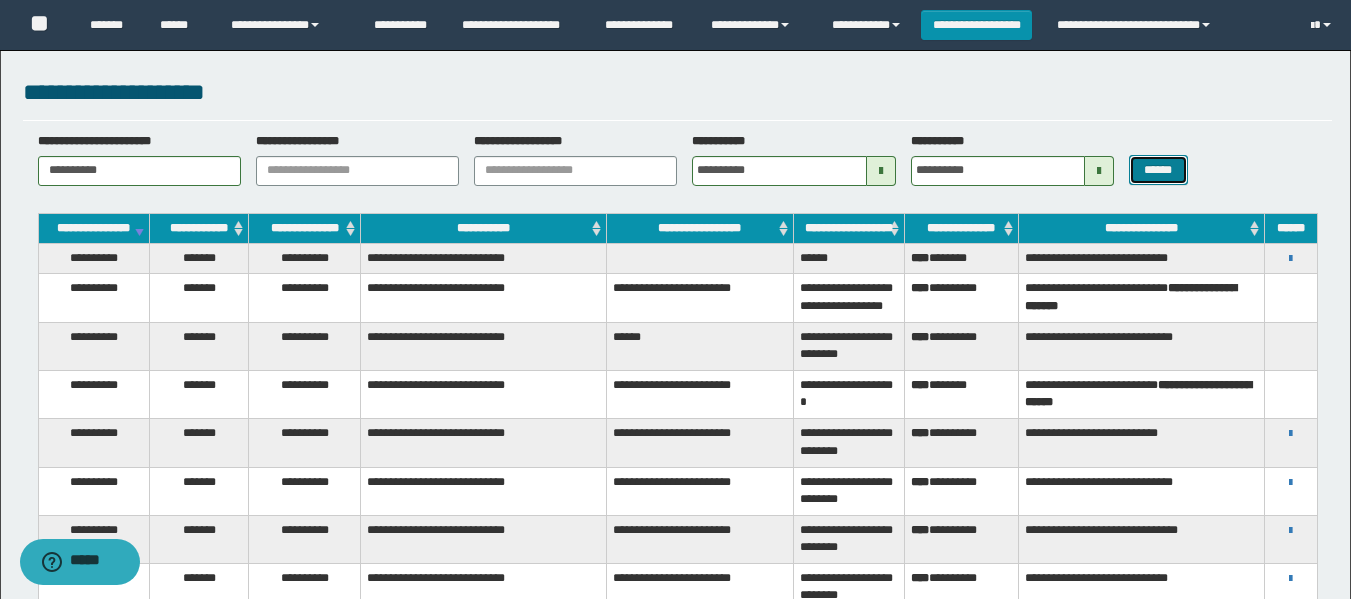 click on "******" at bounding box center [1158, 170] 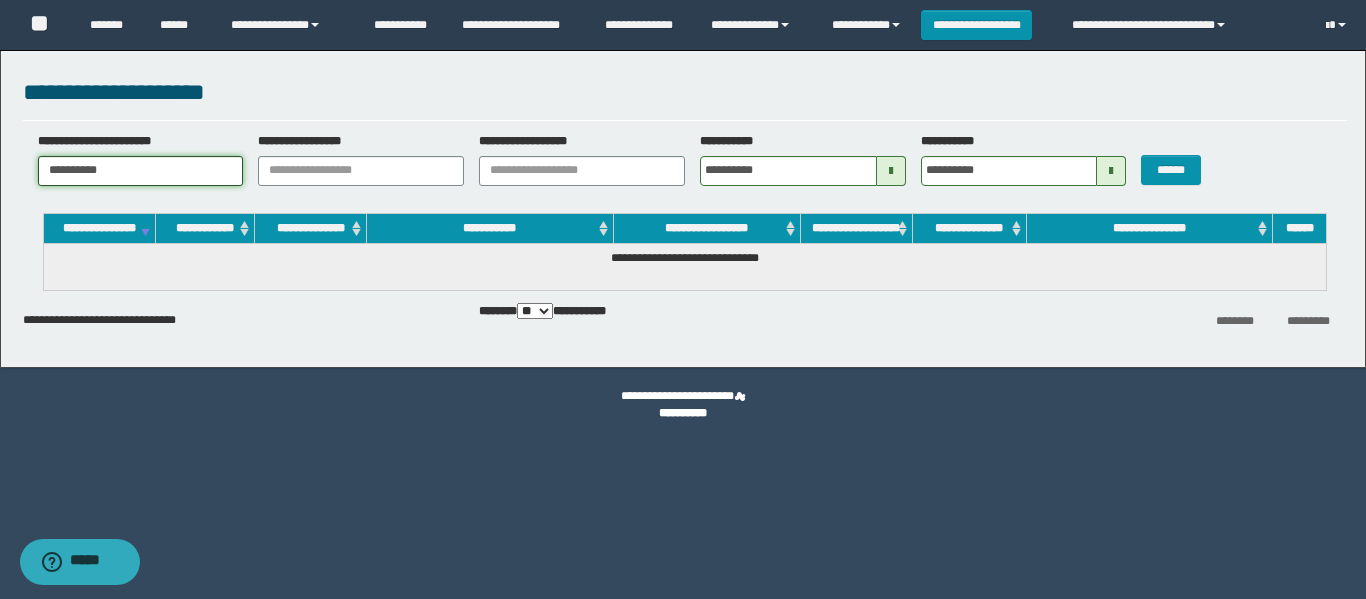 drag, startPoint x: 128, startPoint y: 170, endPoint x: -14, endPoint y: 170, distance: 142 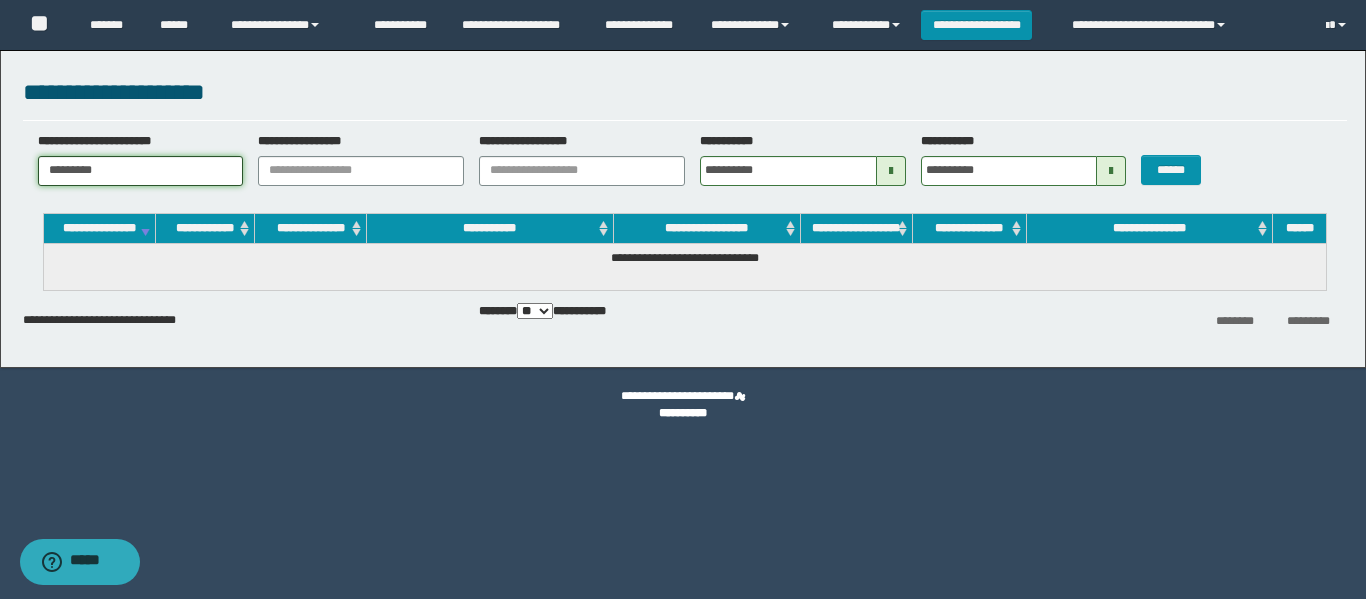 type on "**********" 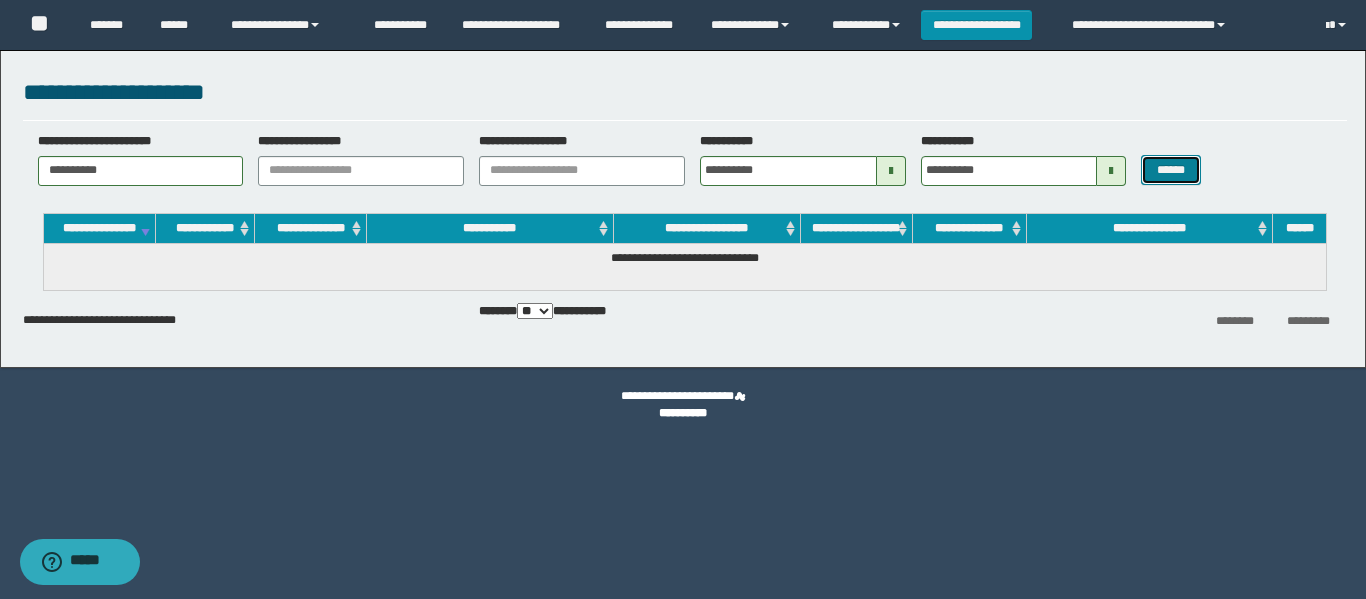 click on "******" at bounding box center [1170, 170] 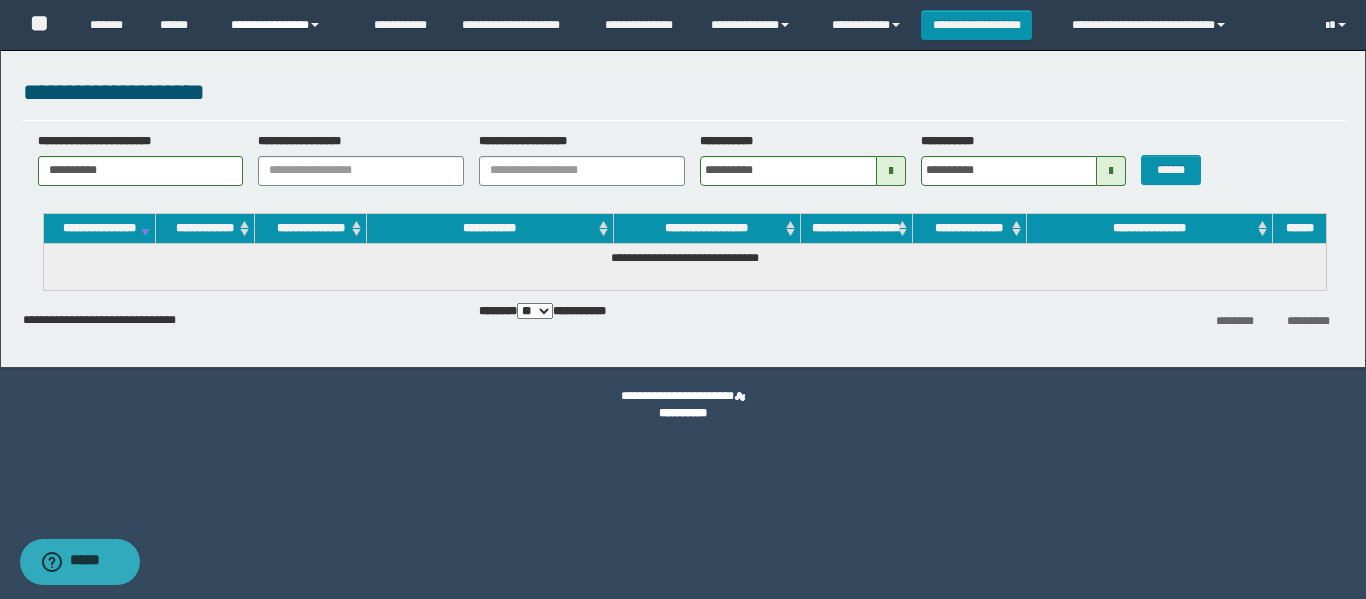 click on "**********" at bounding box center (287, 25) 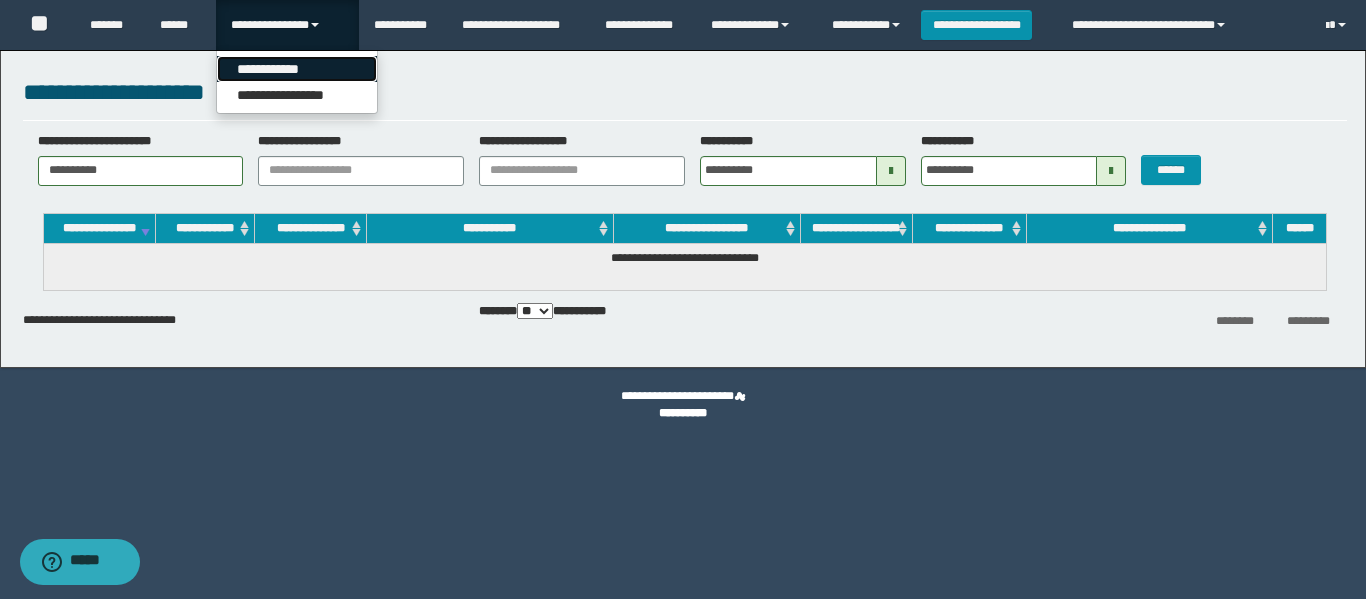 click on "**********" at bounding box center [297, 69] 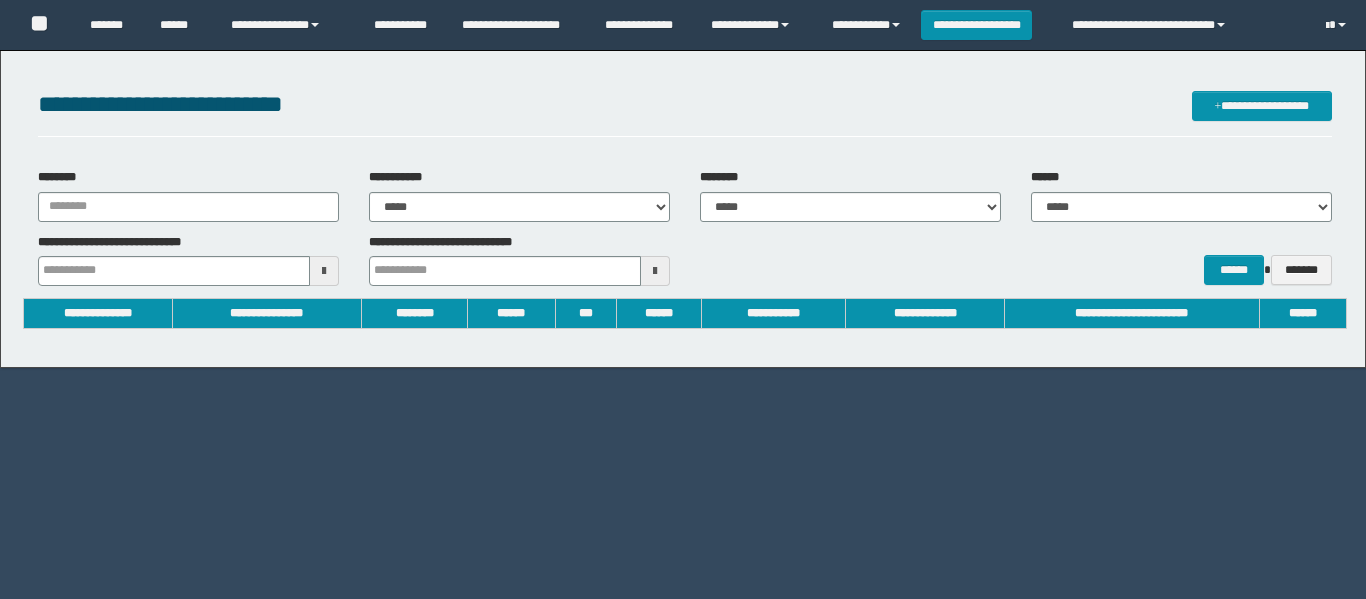 scroll, scrollTop: 0, scrollLeft: 0, axis: both 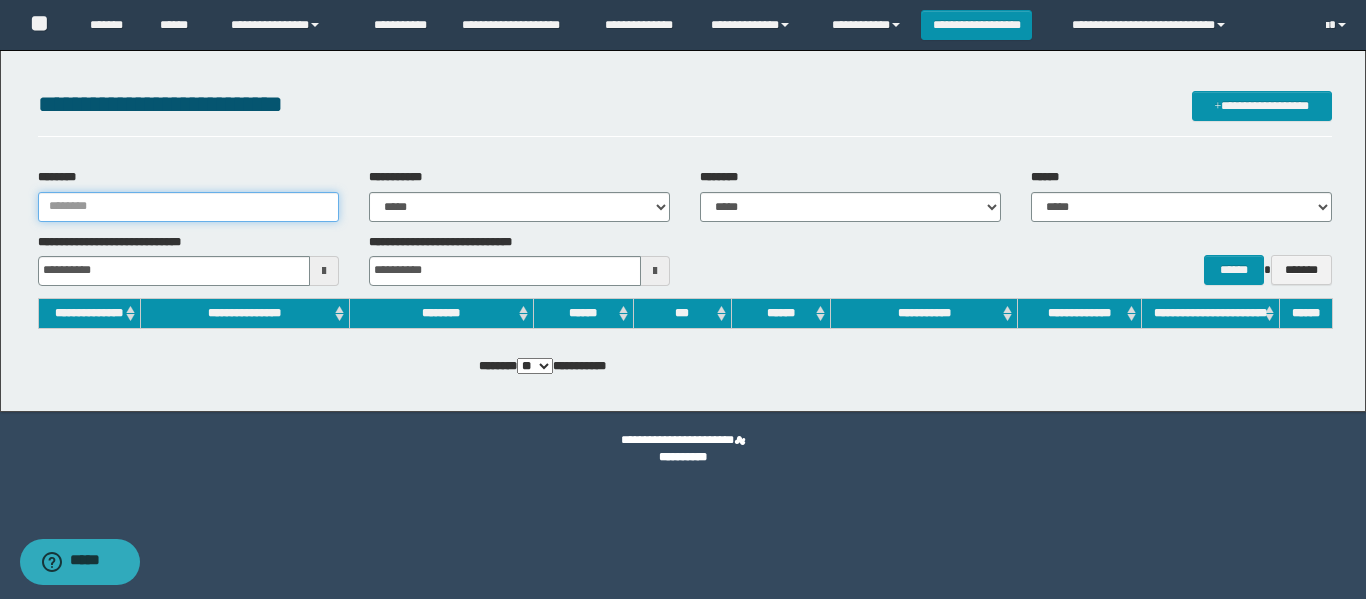 click on "********" at bounding box center [188, 207] 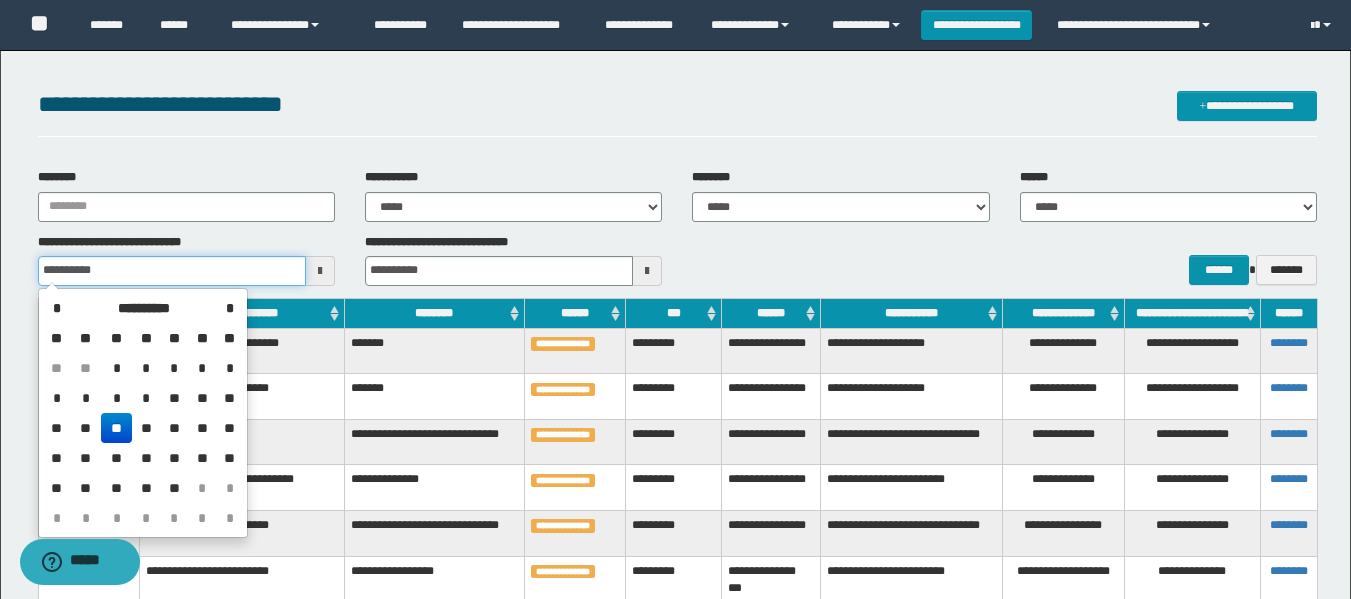 click on "**********" at bounding box center (172, 271) 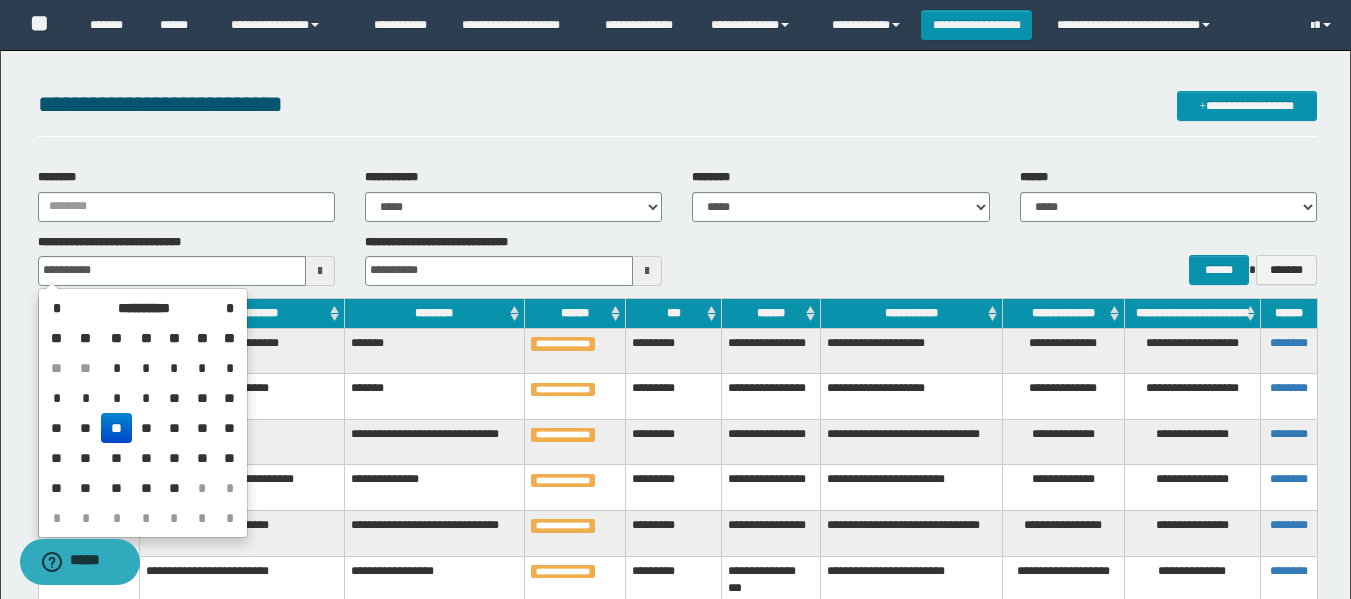 type on "**********" 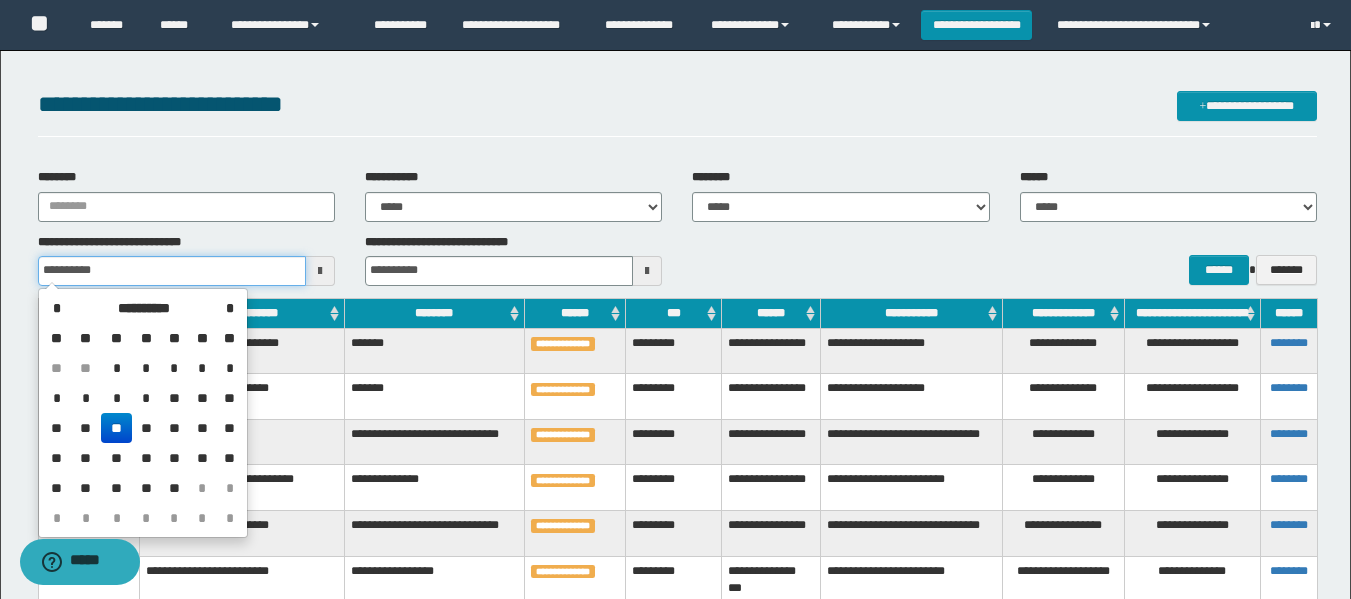drag, startPoint x: 179, startPoint y: 269, endPoint x: -105, endPoint y: 253, distance: 284.45035 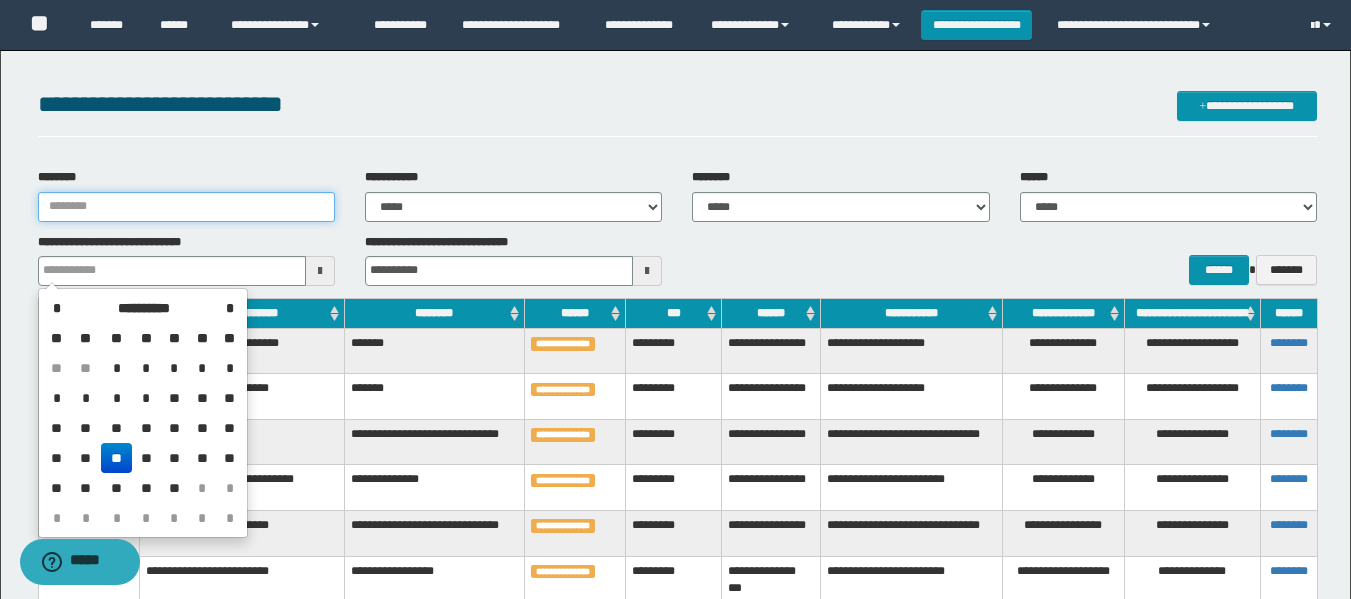 type 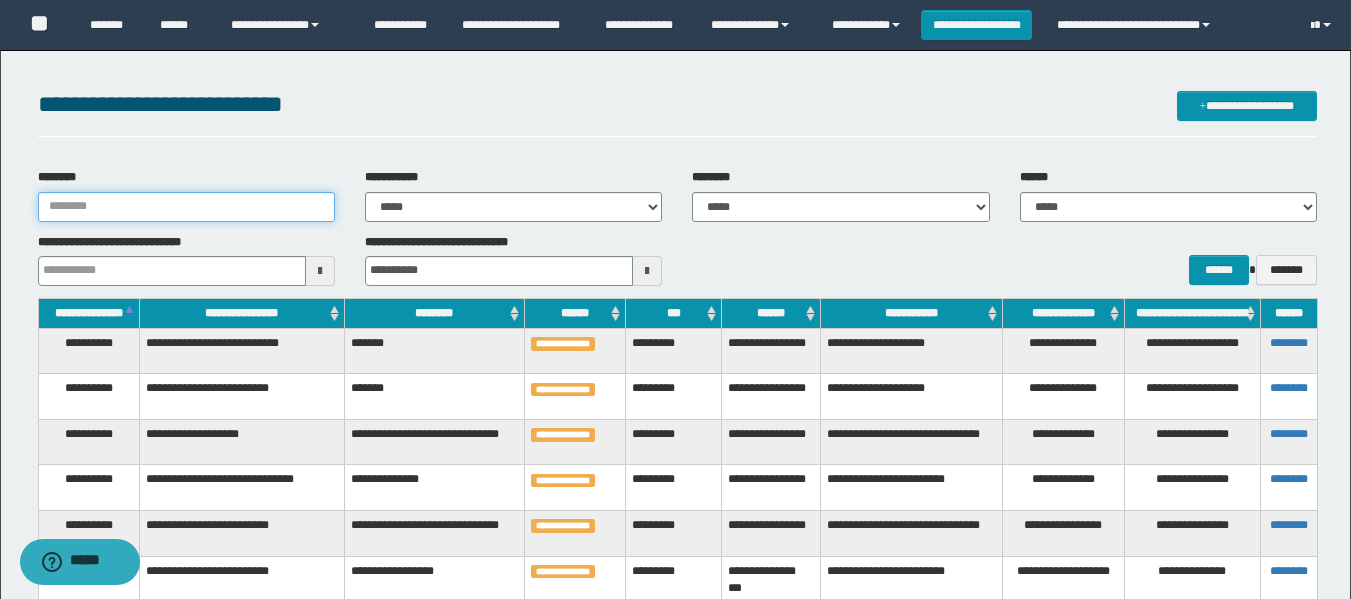 type on "*" 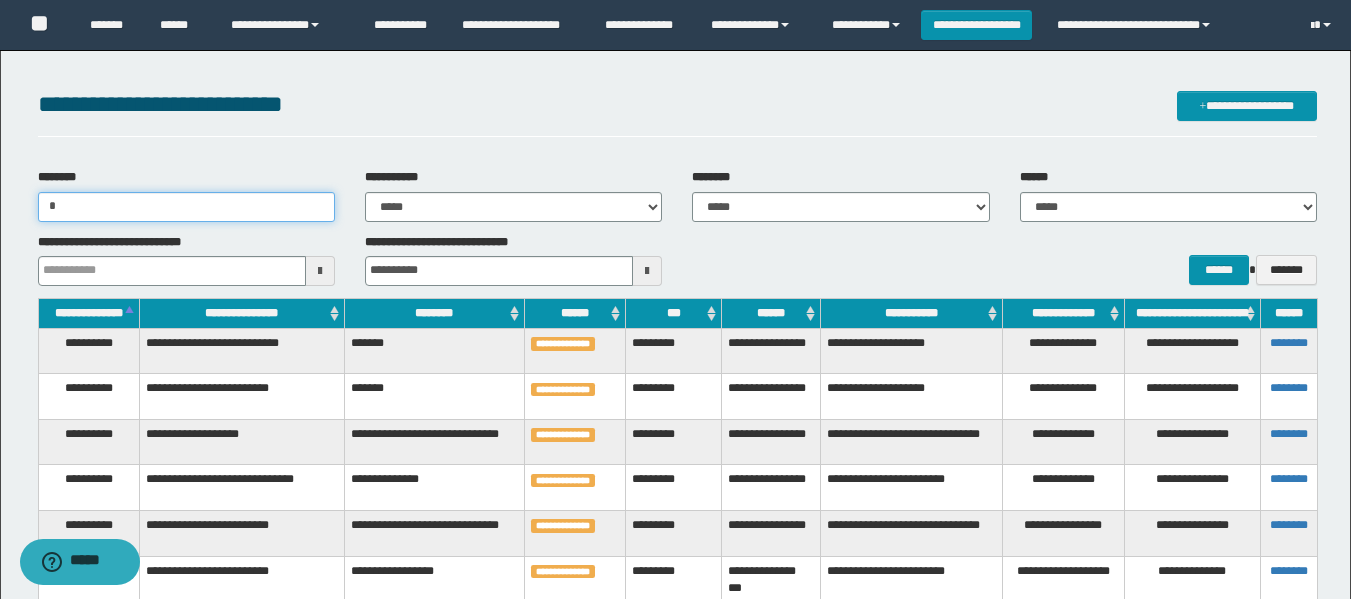 type 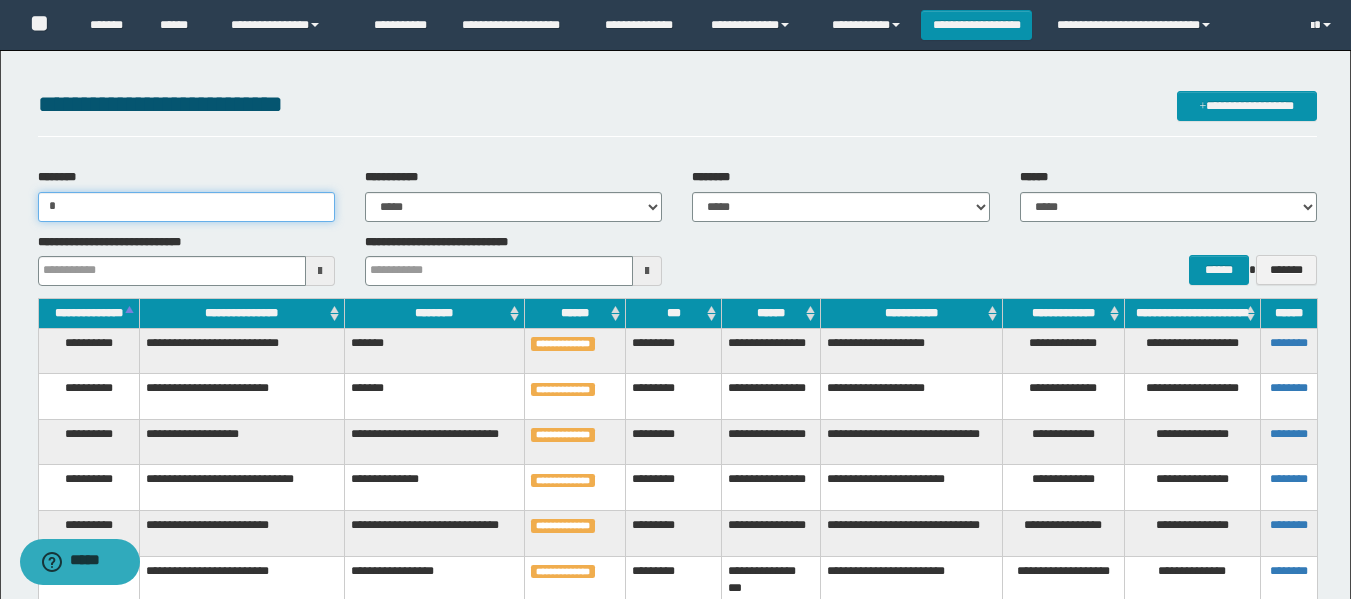 type on "**" 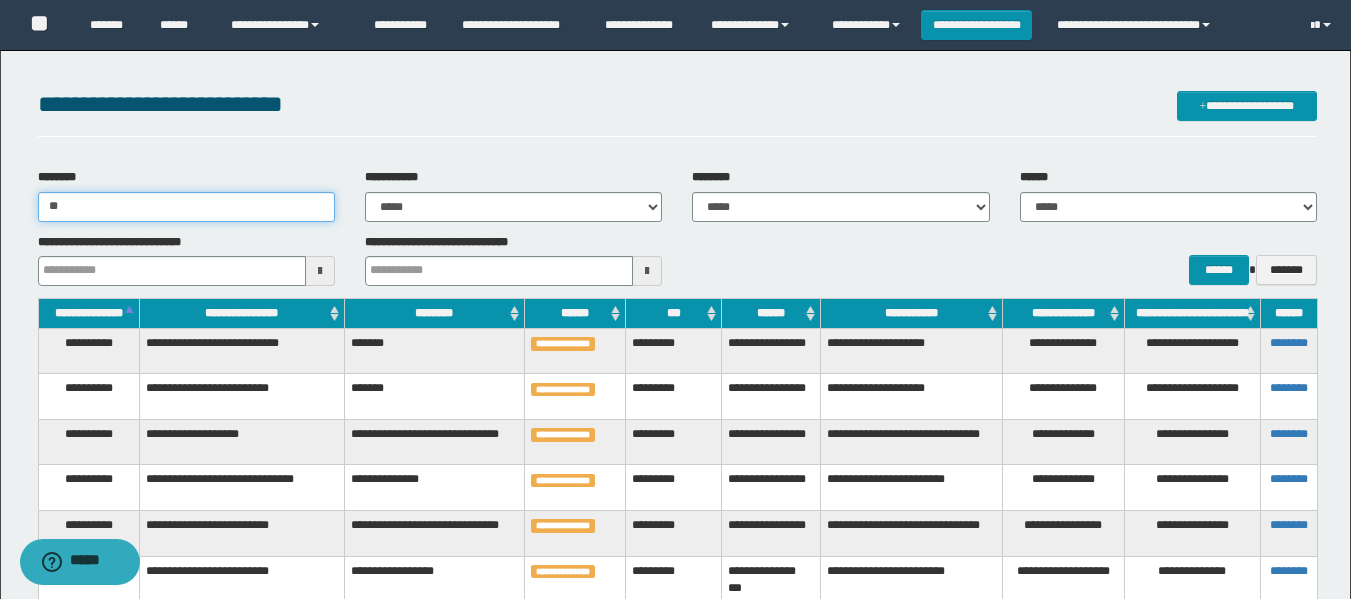 type 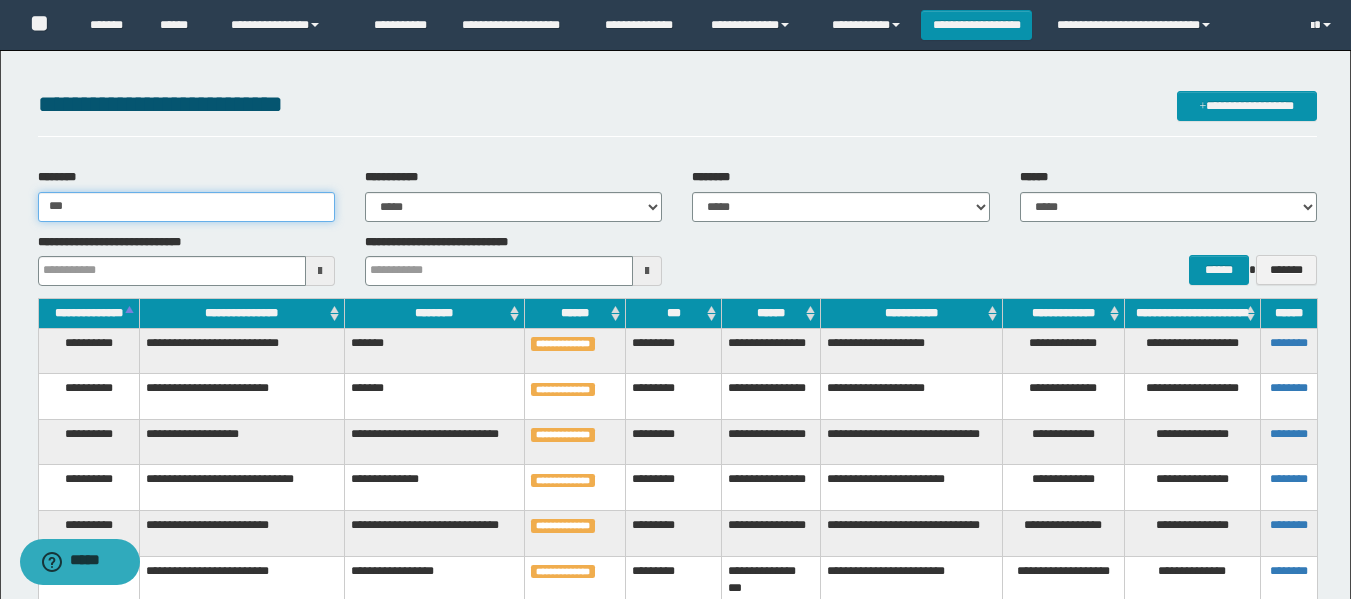 type on "****" 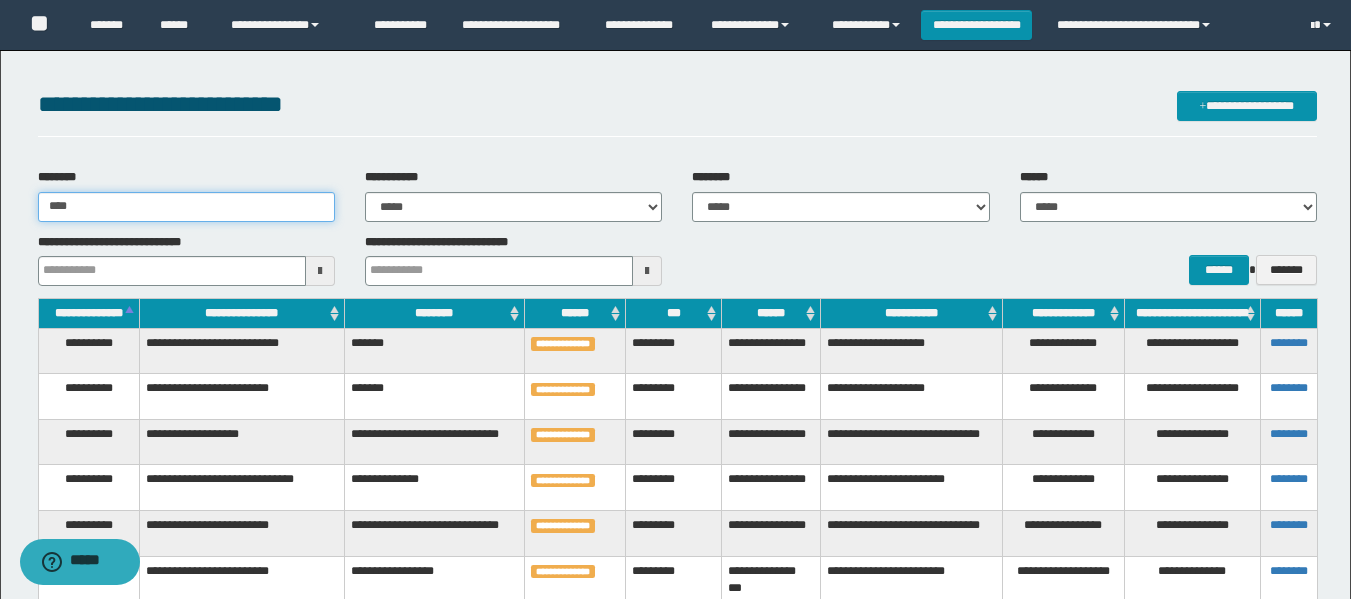 type 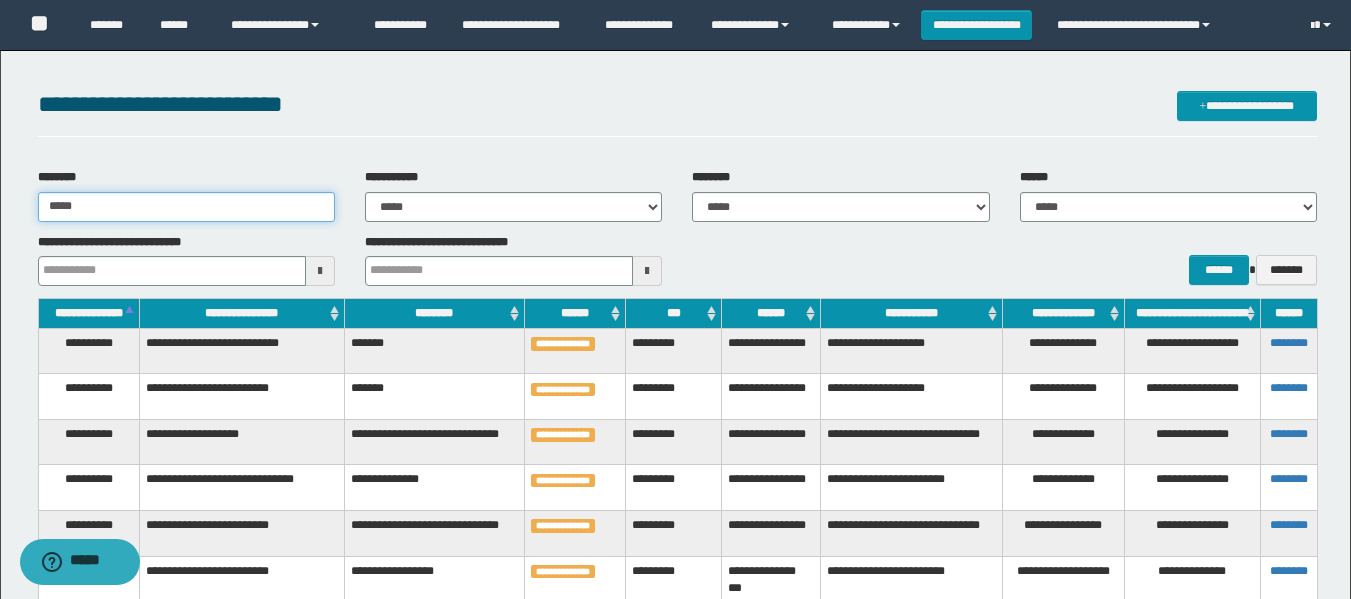 type 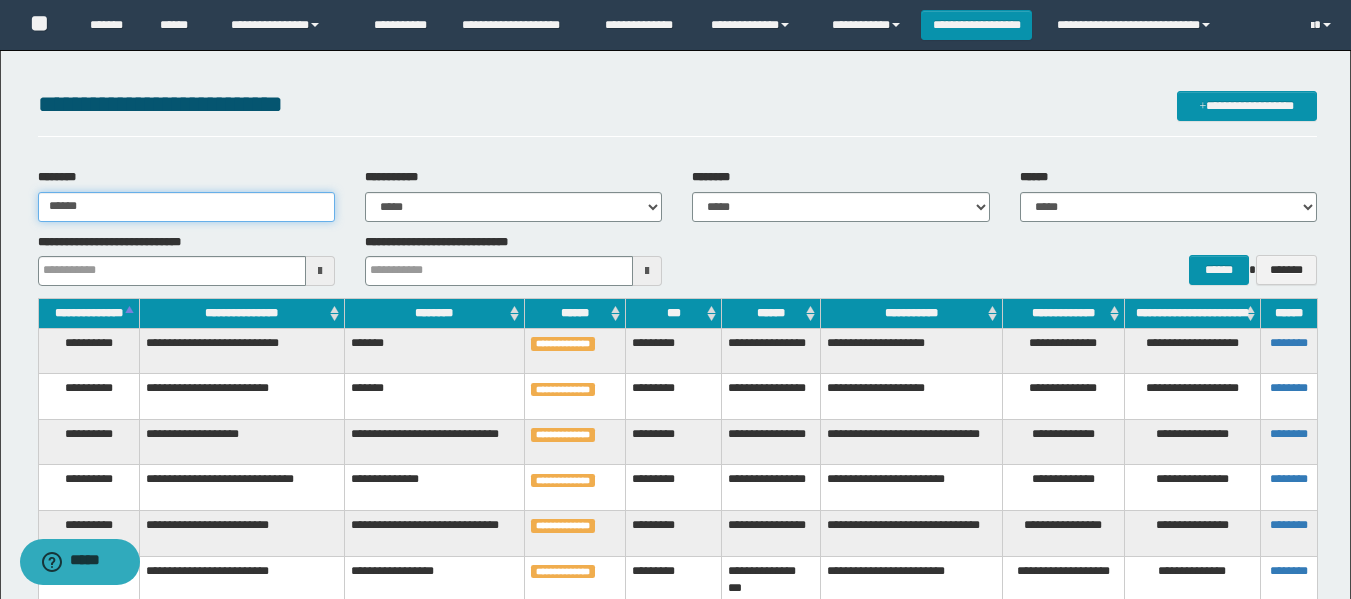 type 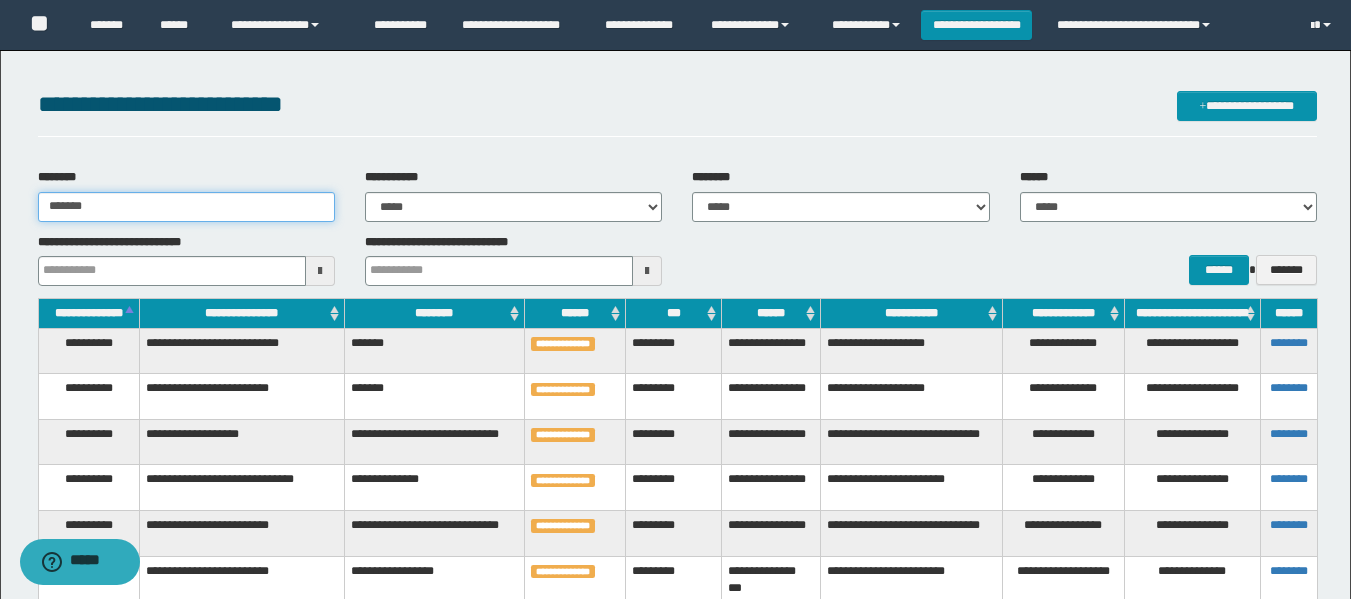 type 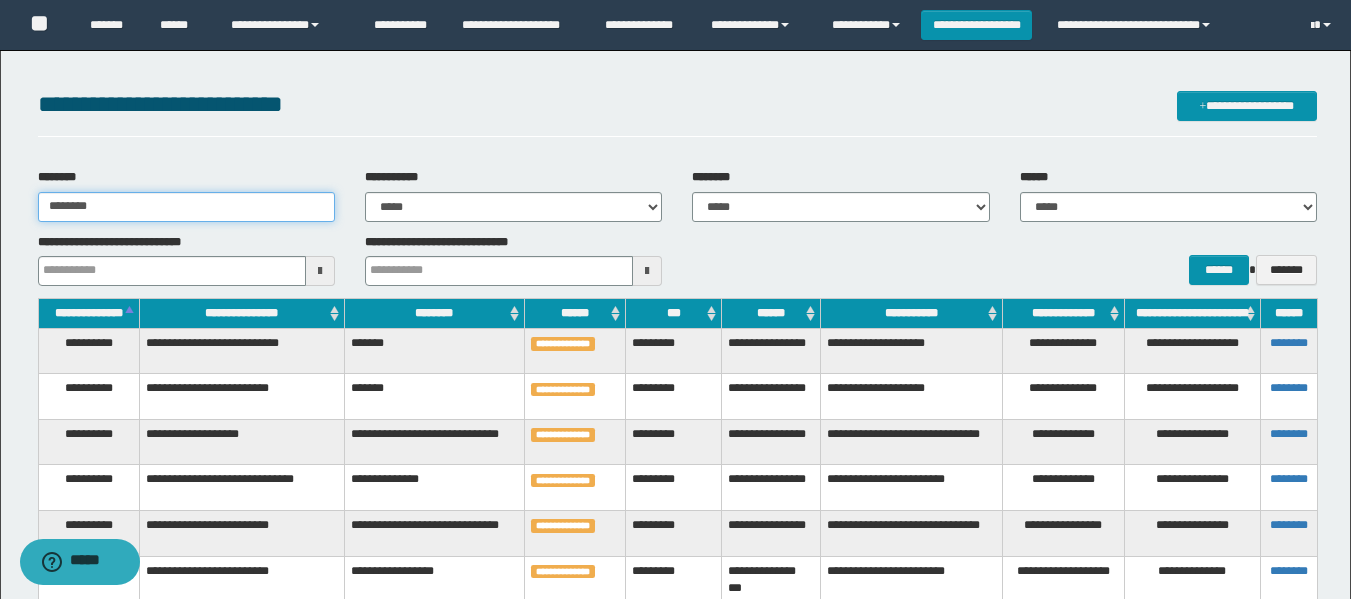 type 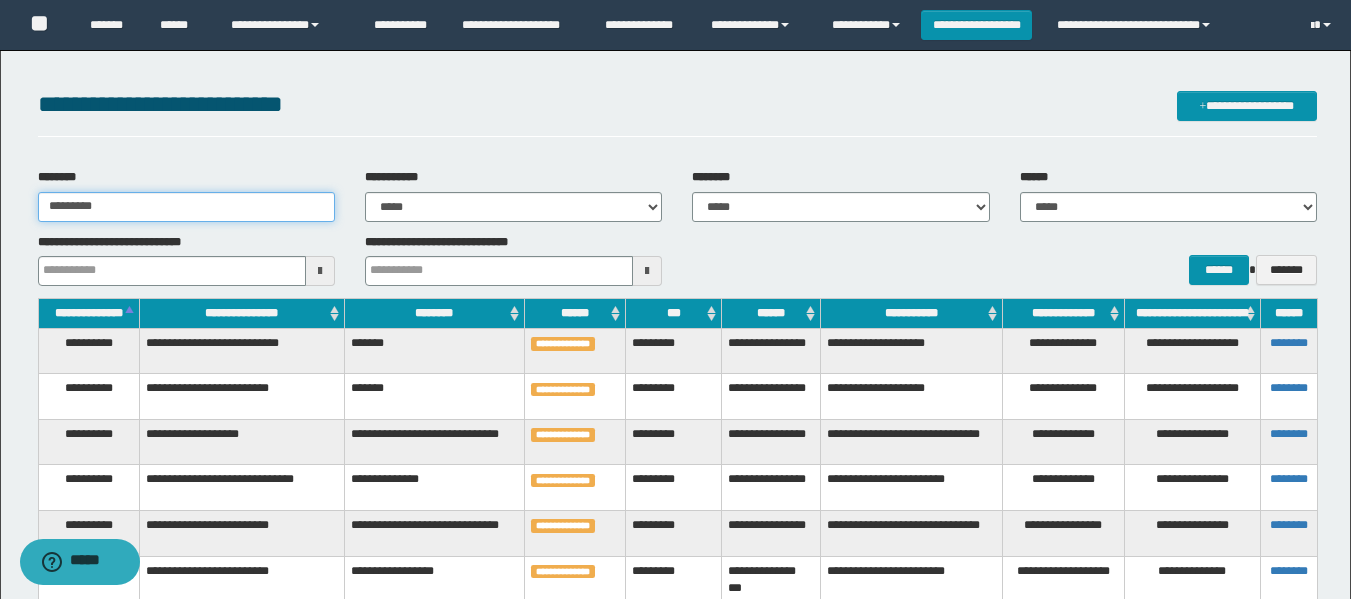 type 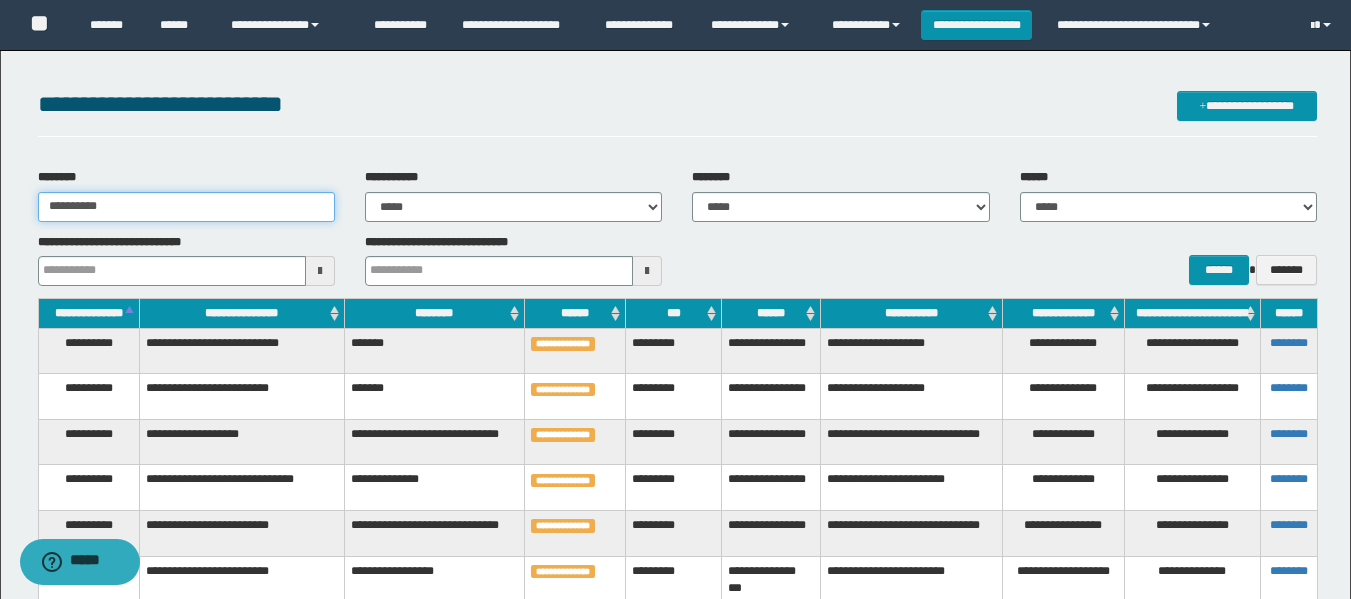 type 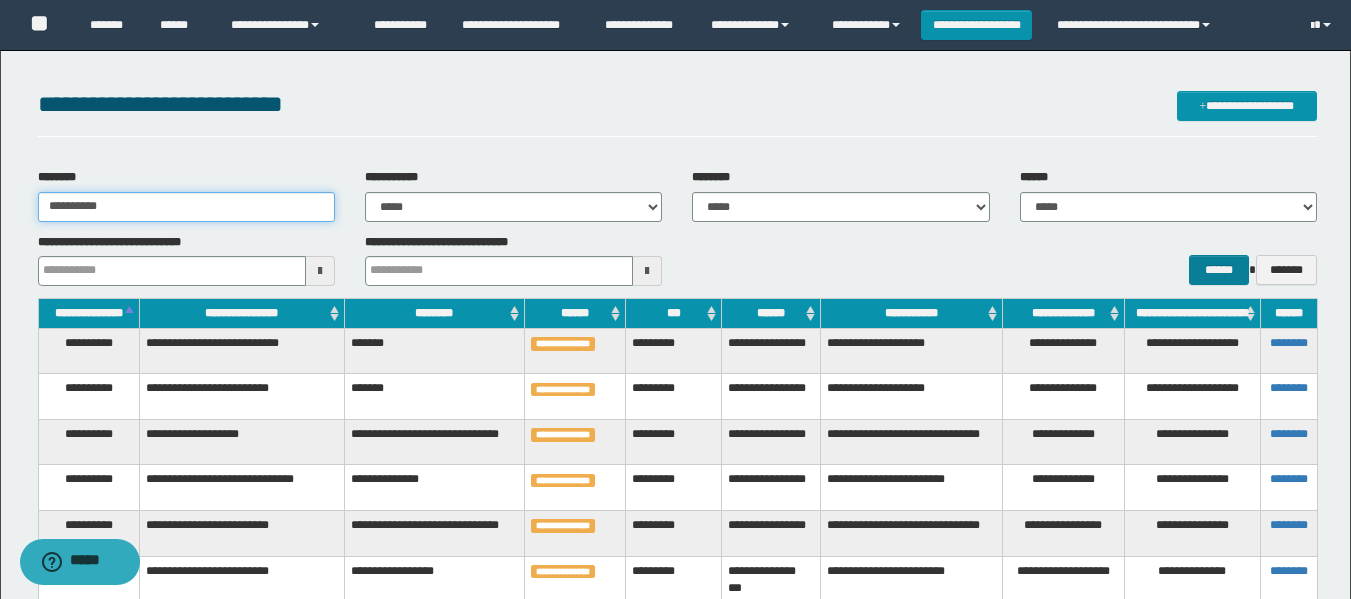 type on "**********" 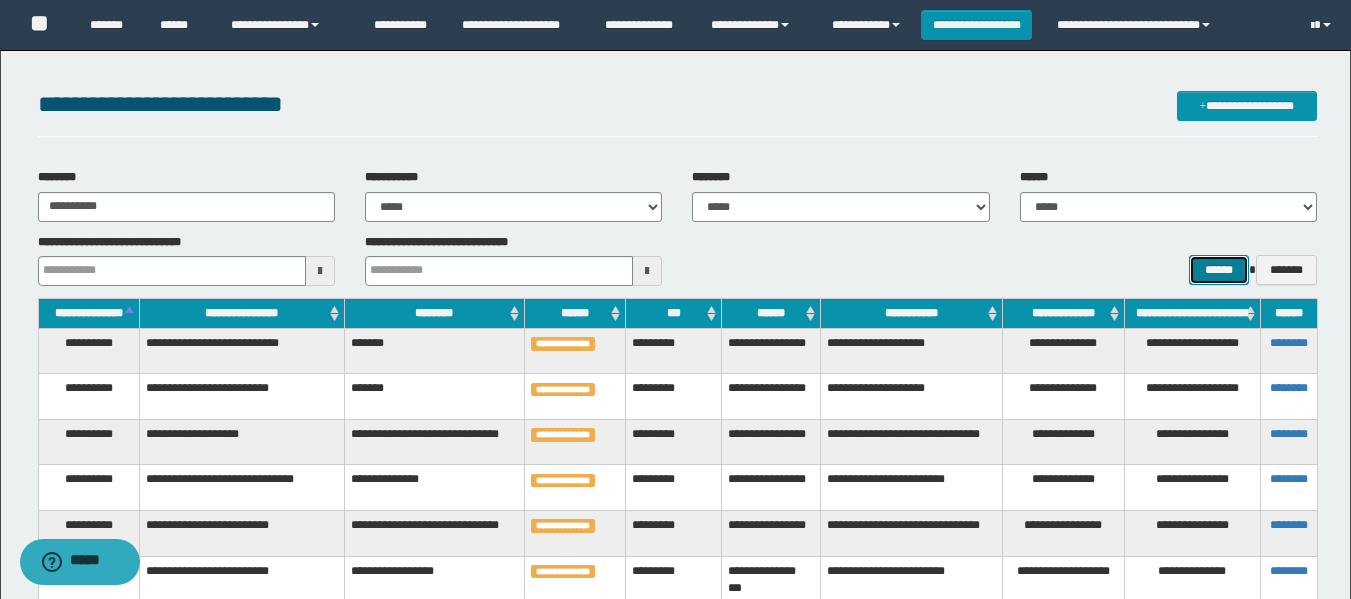 click on "******" at bounding box center (1218, 270) 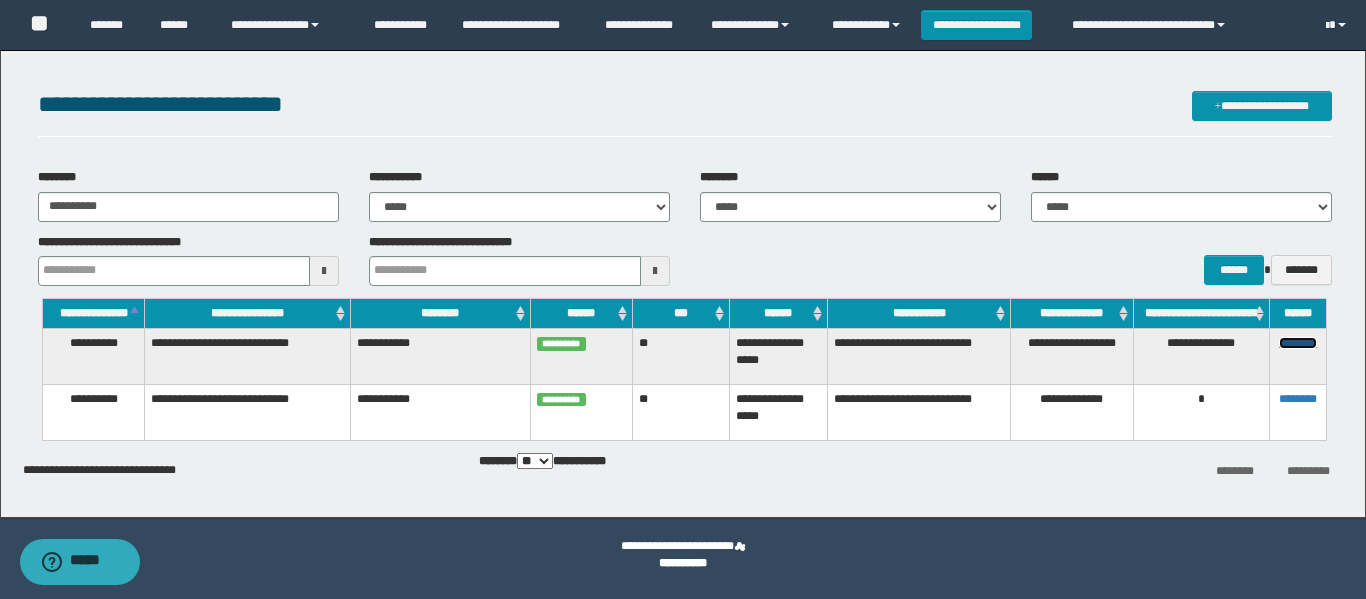 click on "********" at bounding box center (1298, 343) 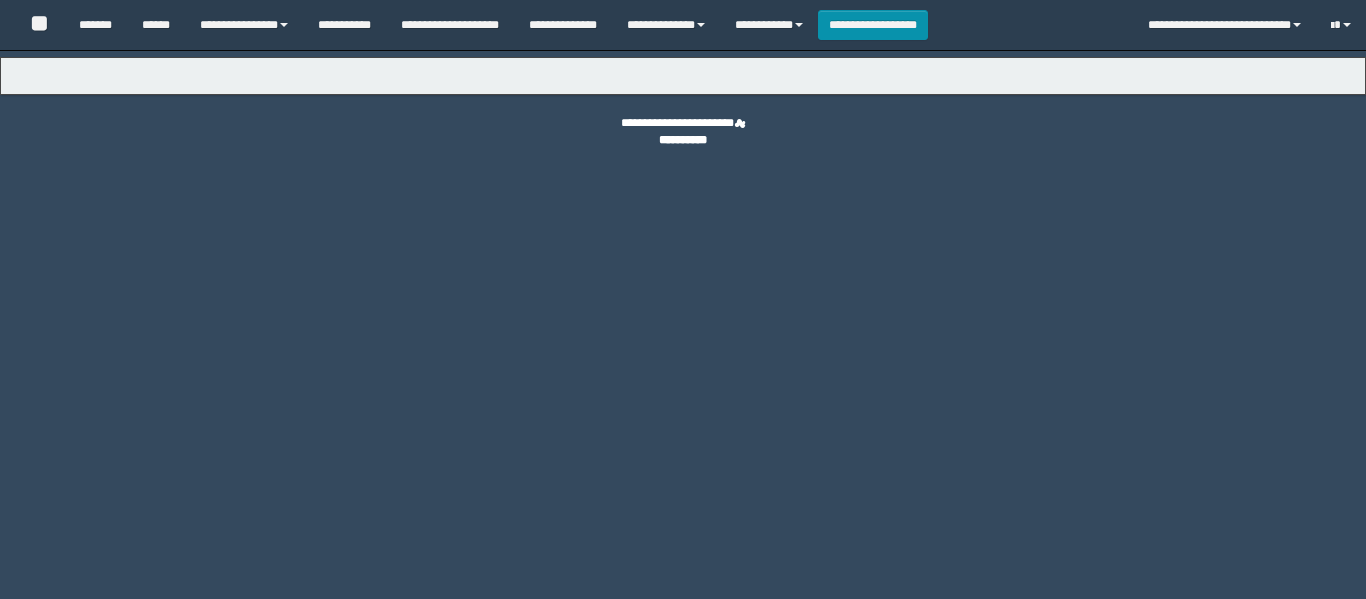 scroll, scrollTop: 0, scrollLeft: 0, axis: both 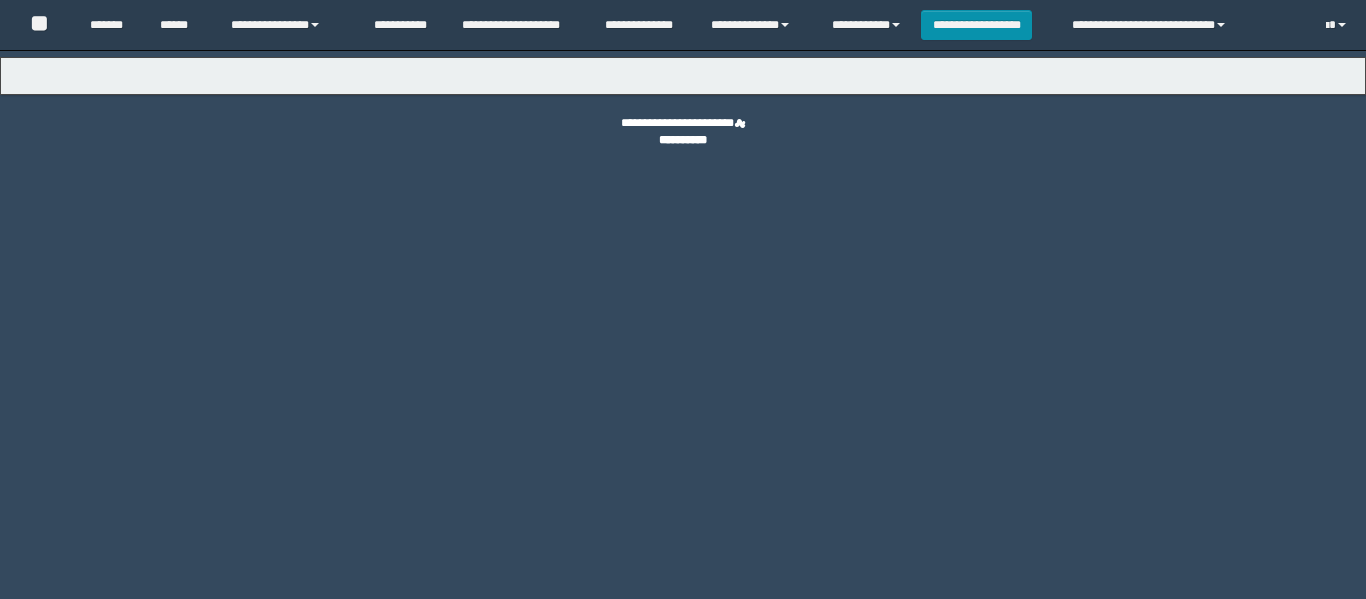 select on "*" 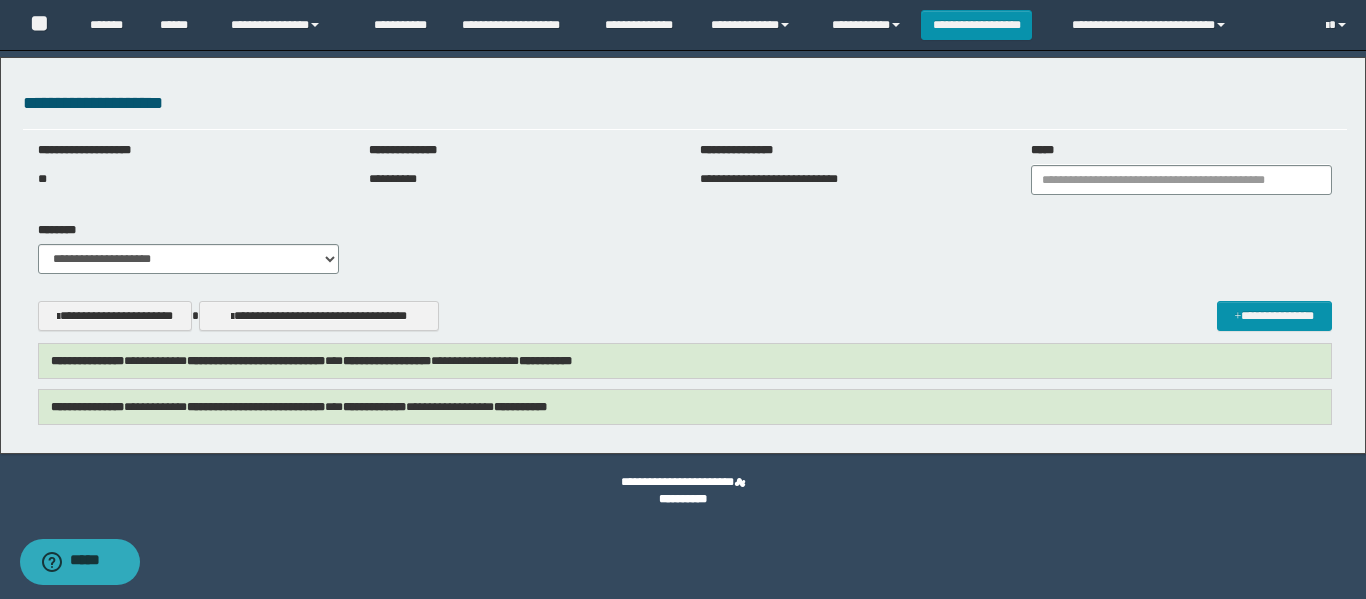 click on "**********" at bounding box center (685, 361) 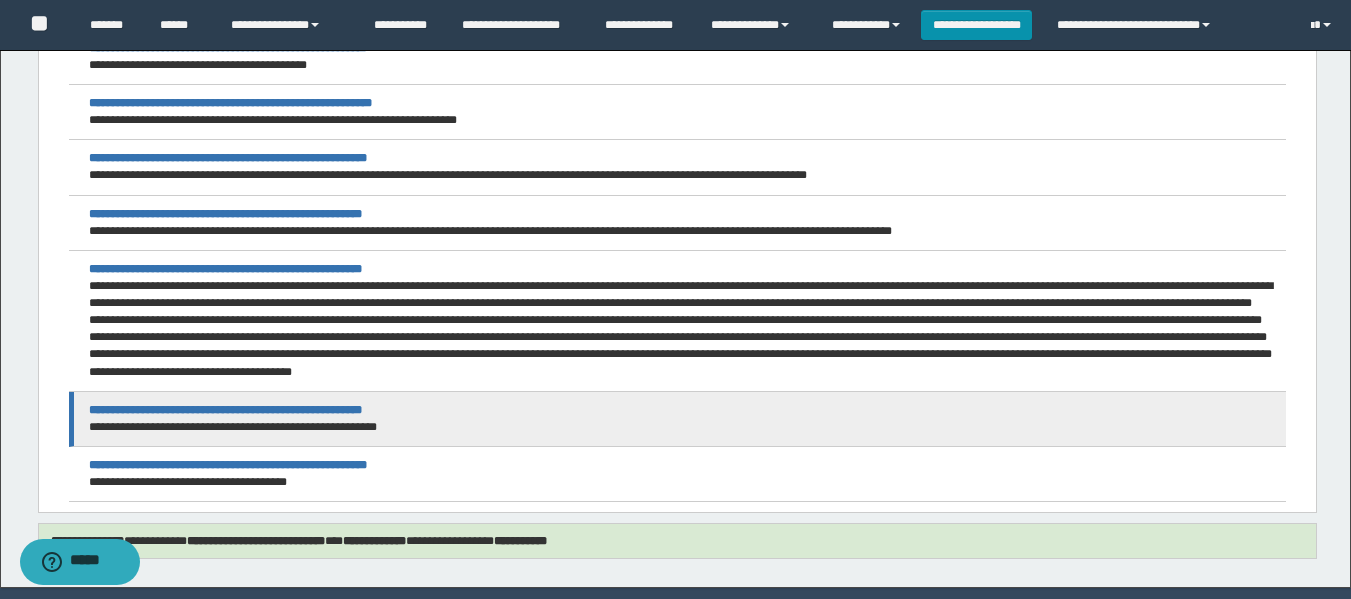 scroll, scrollTop: 1964, scrollLeft: 0, axis: vertical 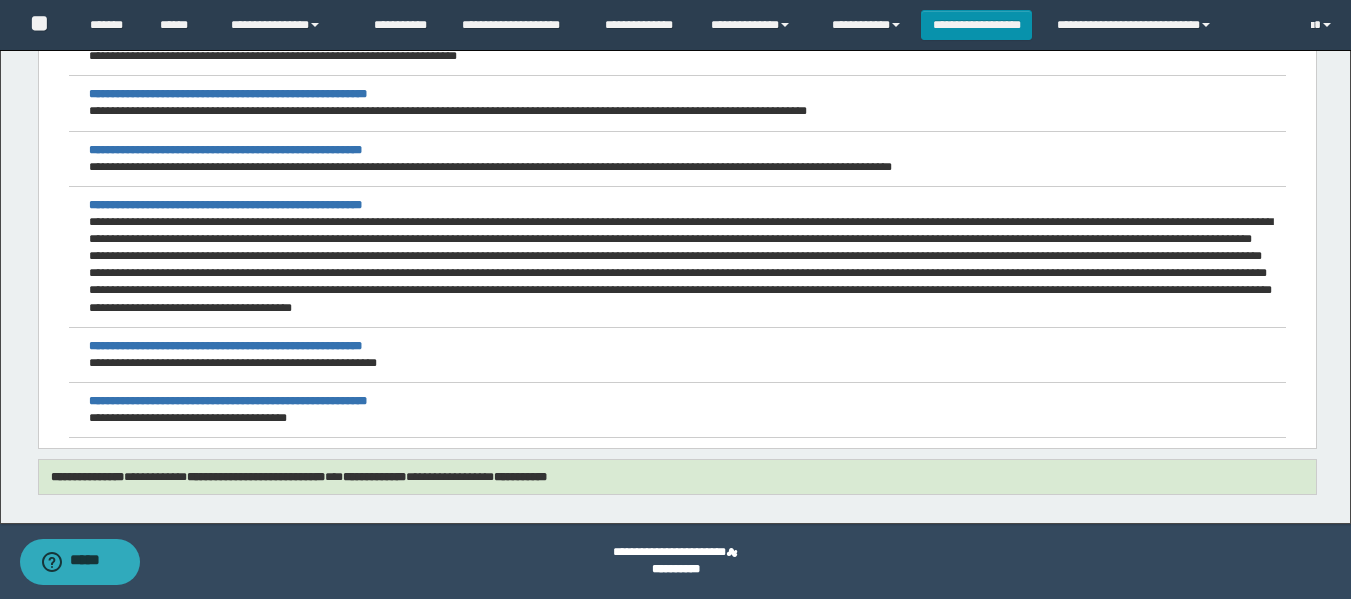 click on "**********" at bounding box center (520, 477) 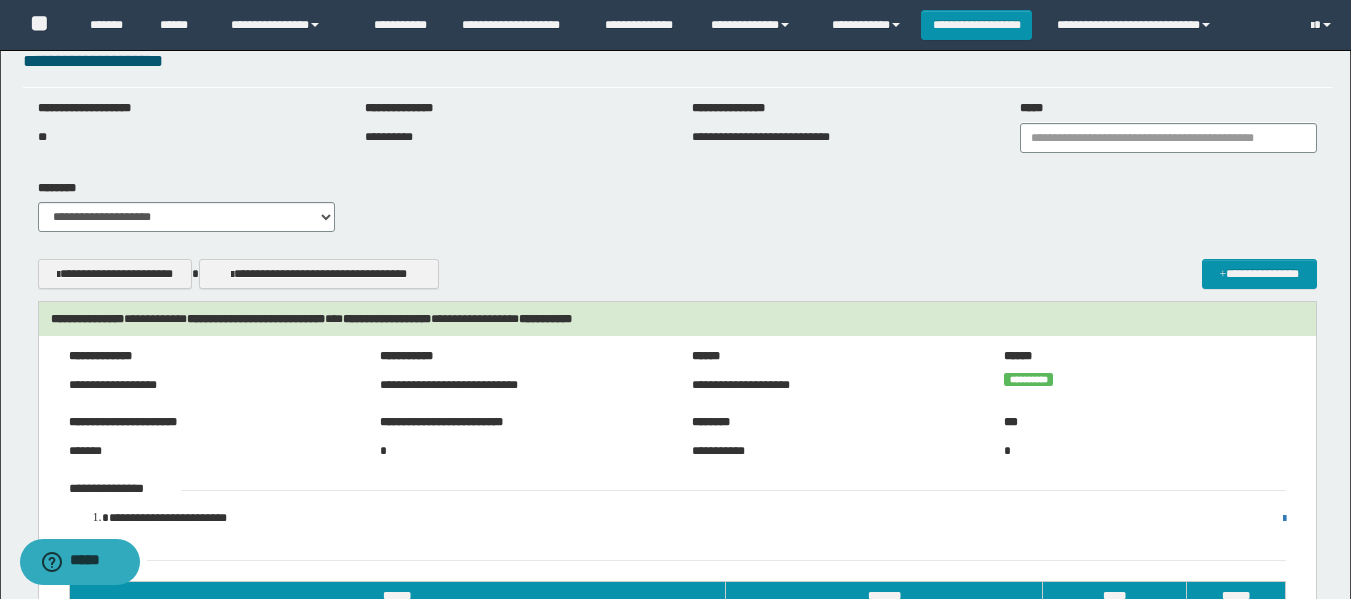 scroll, scrollTop: 0, scrollLeft: 0, axis: both 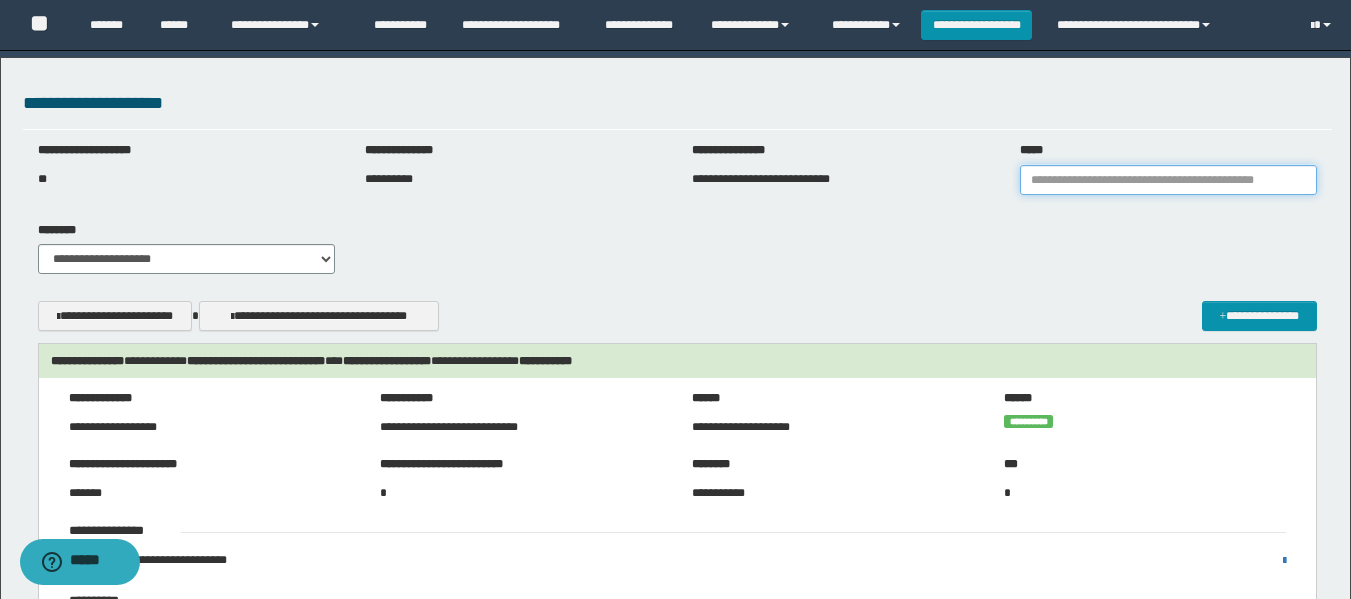 click at bounding box center (1168, 180) 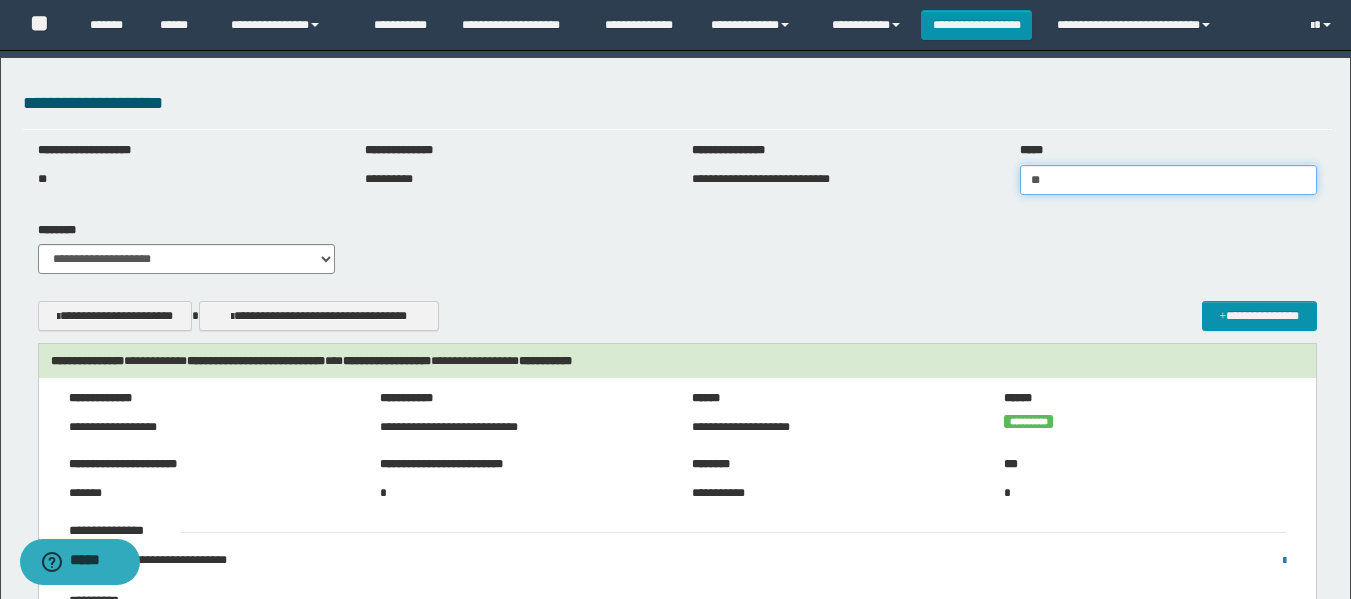 type on "***" 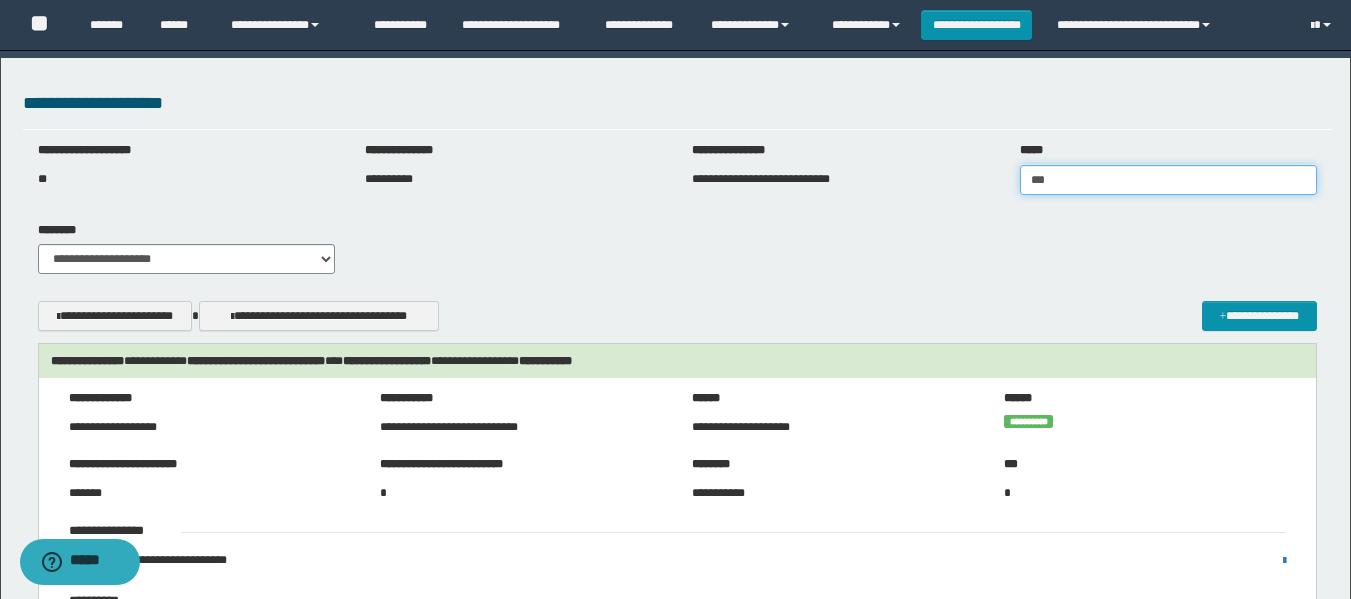 type on "**********" 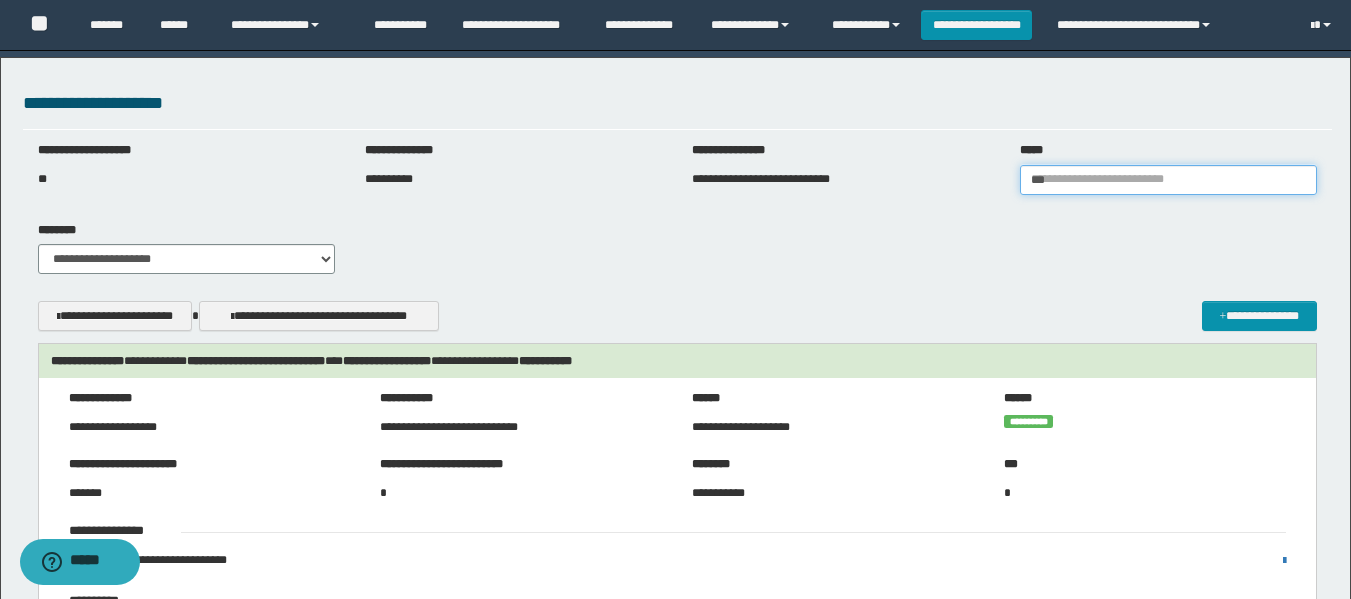 type 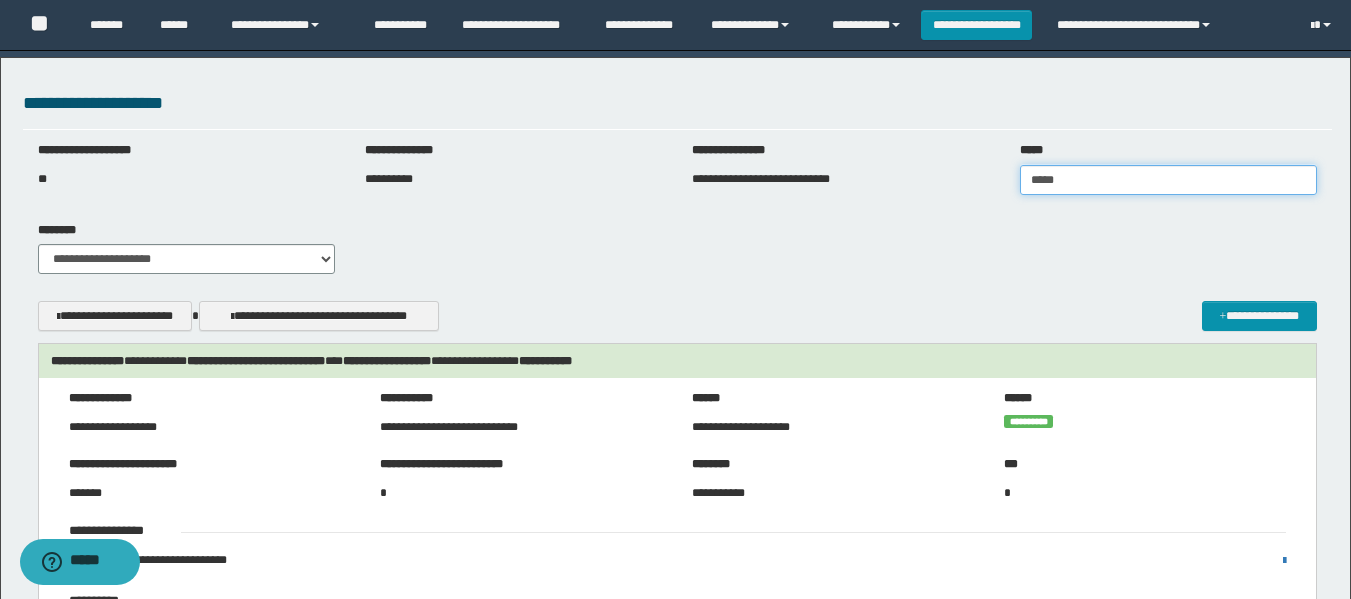 type on "******" 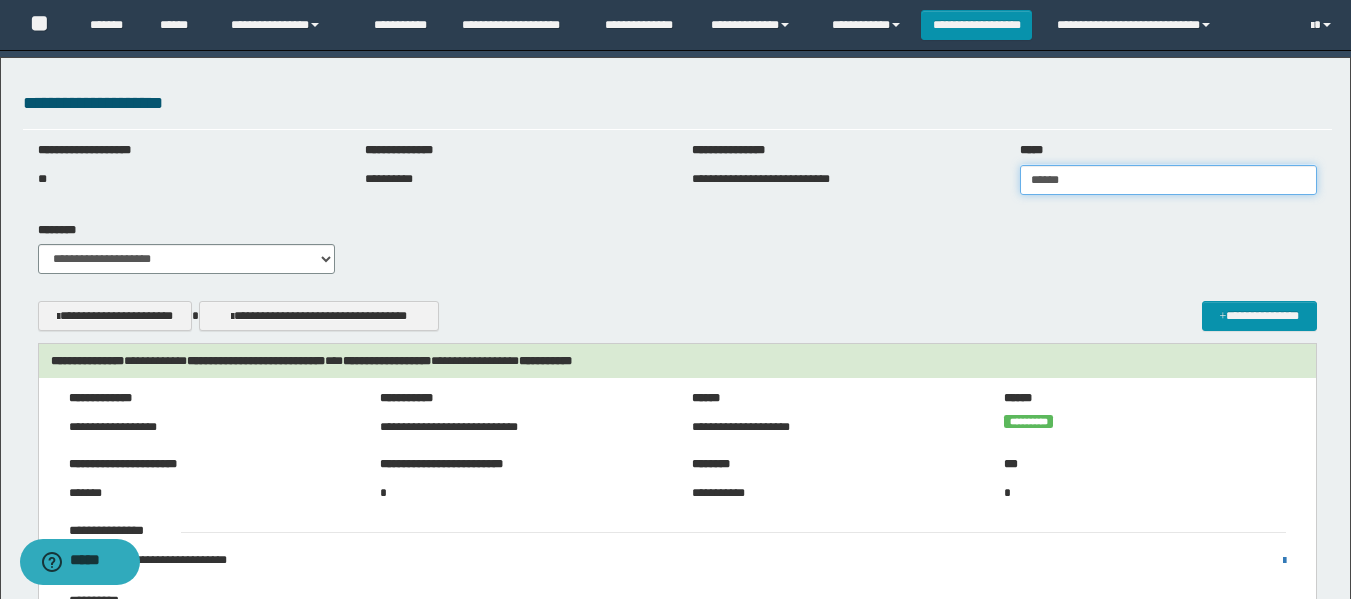 type on "**********" 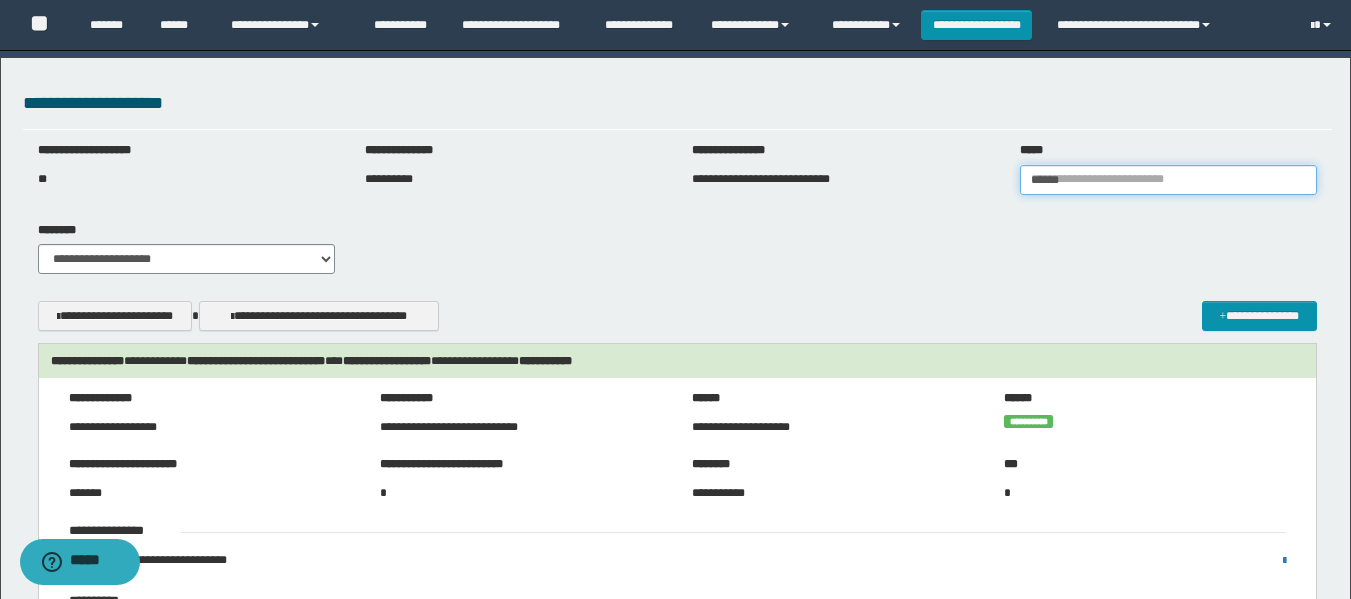 type 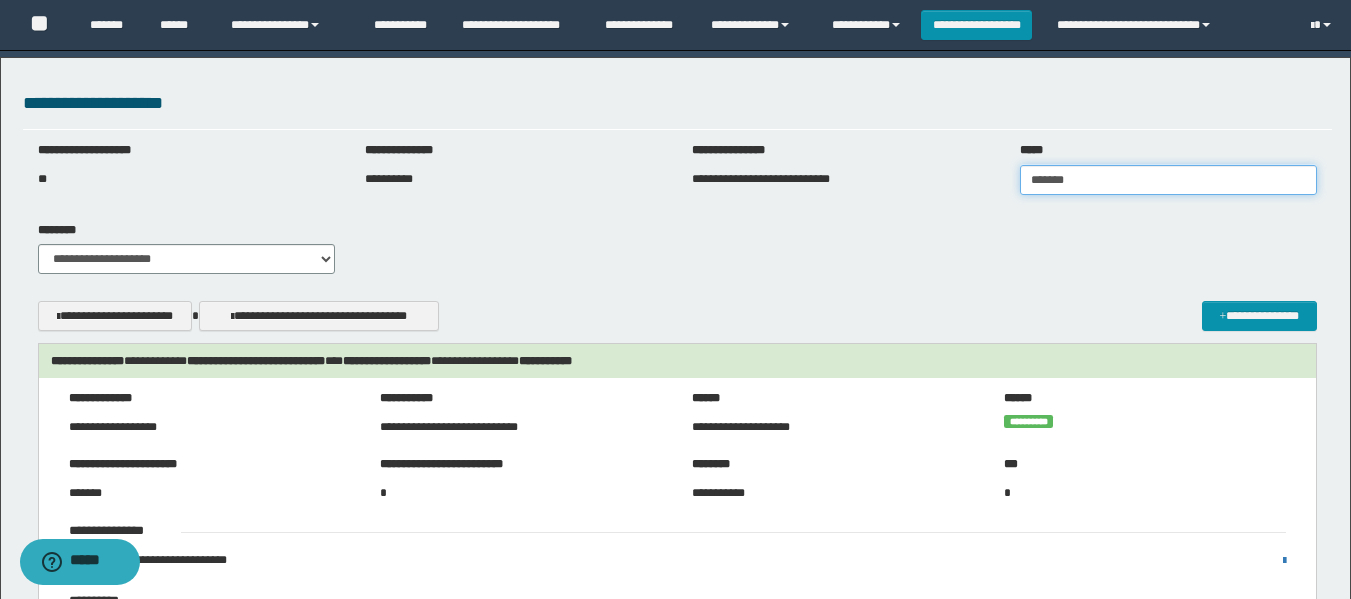 type on "********" 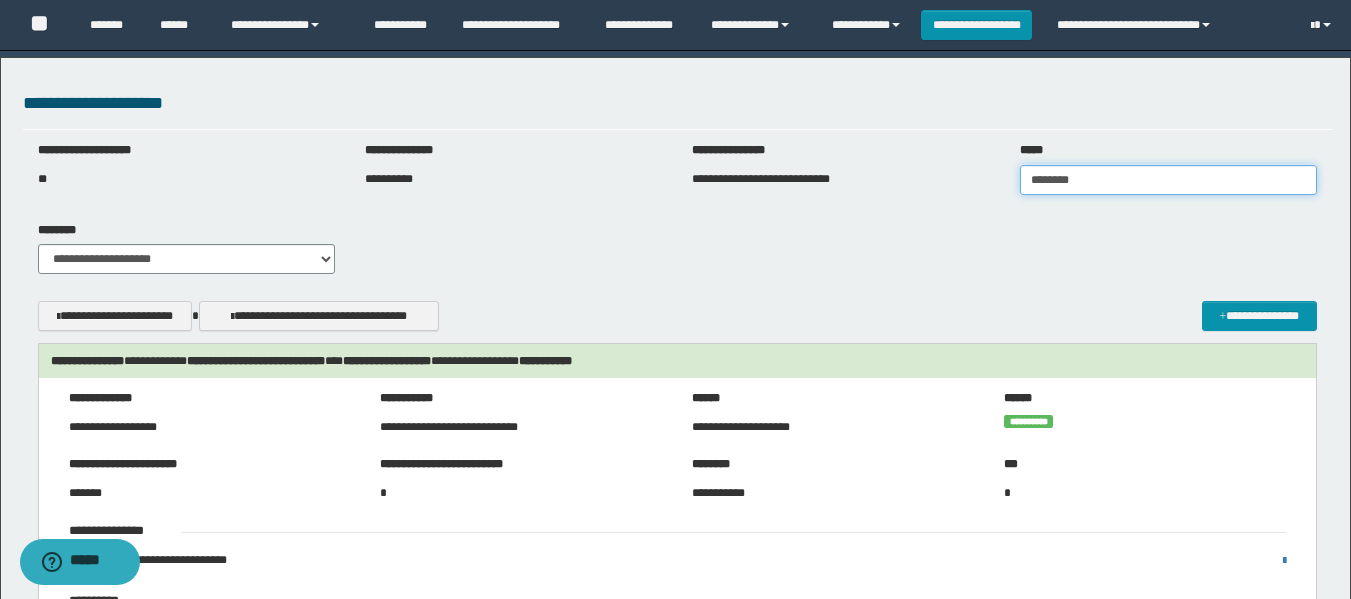 type on "**********" 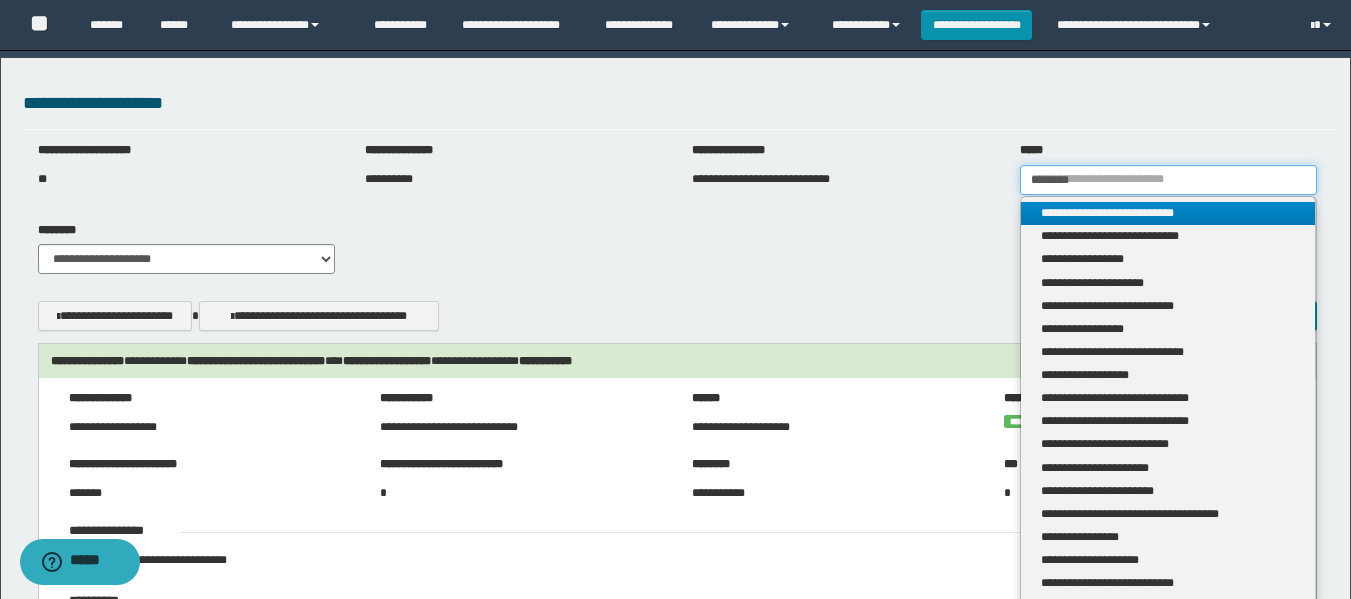 type 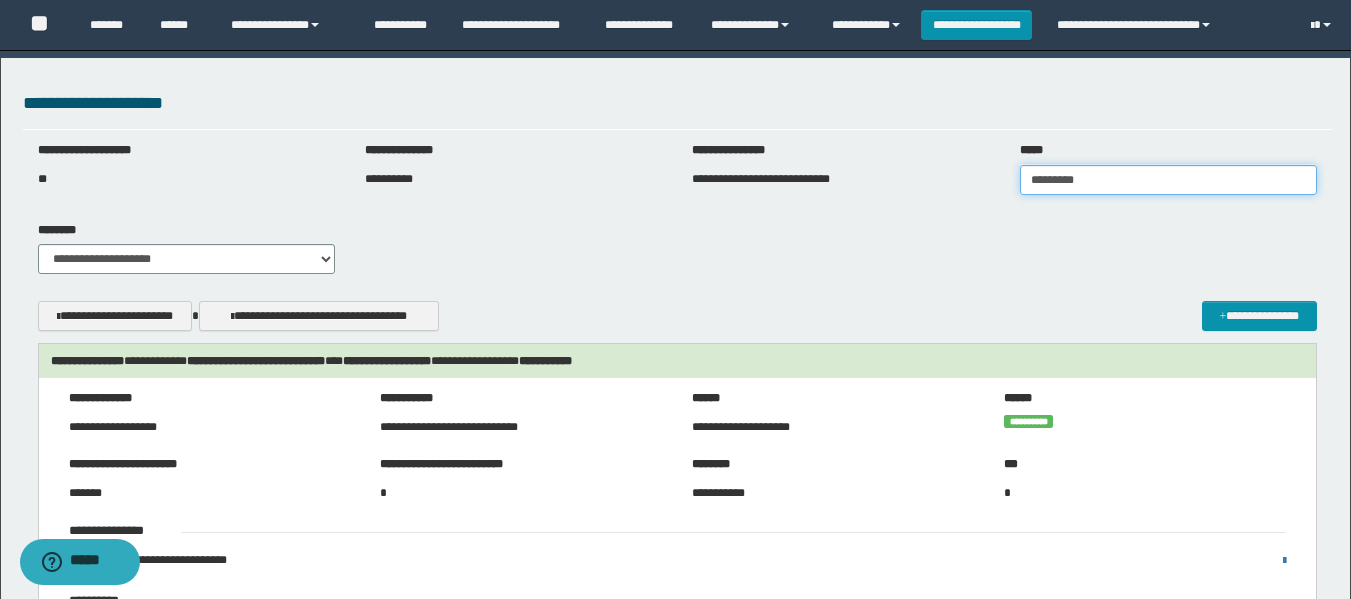 type on "**********" 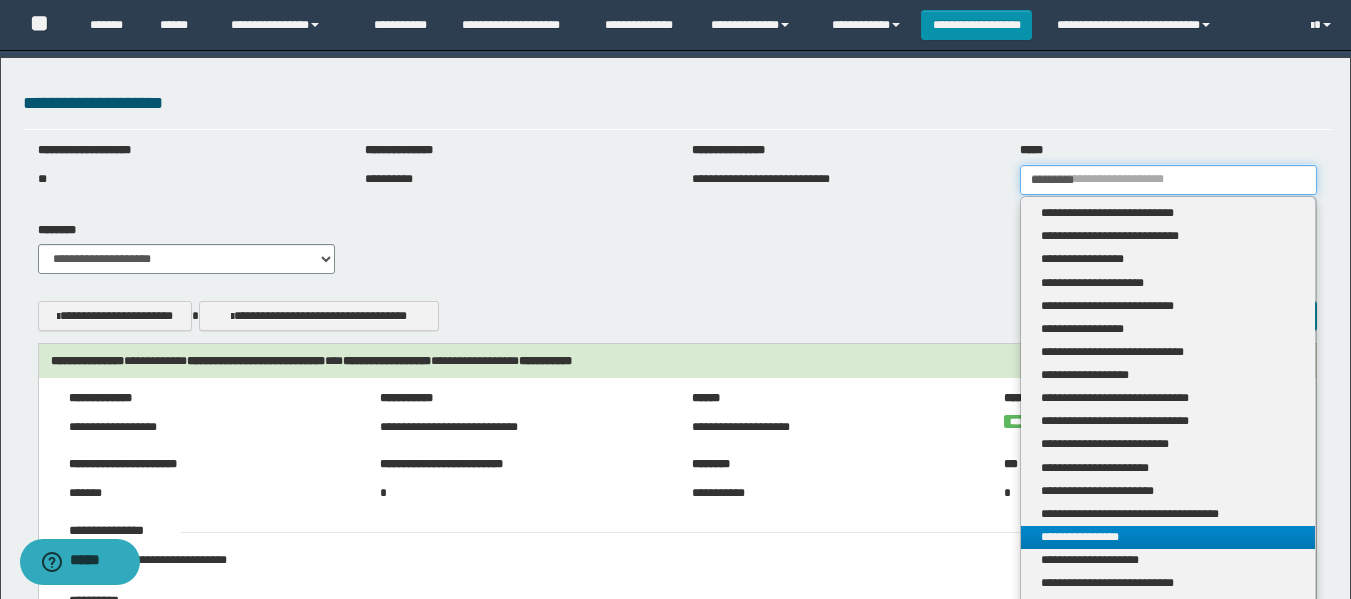 type on "********" 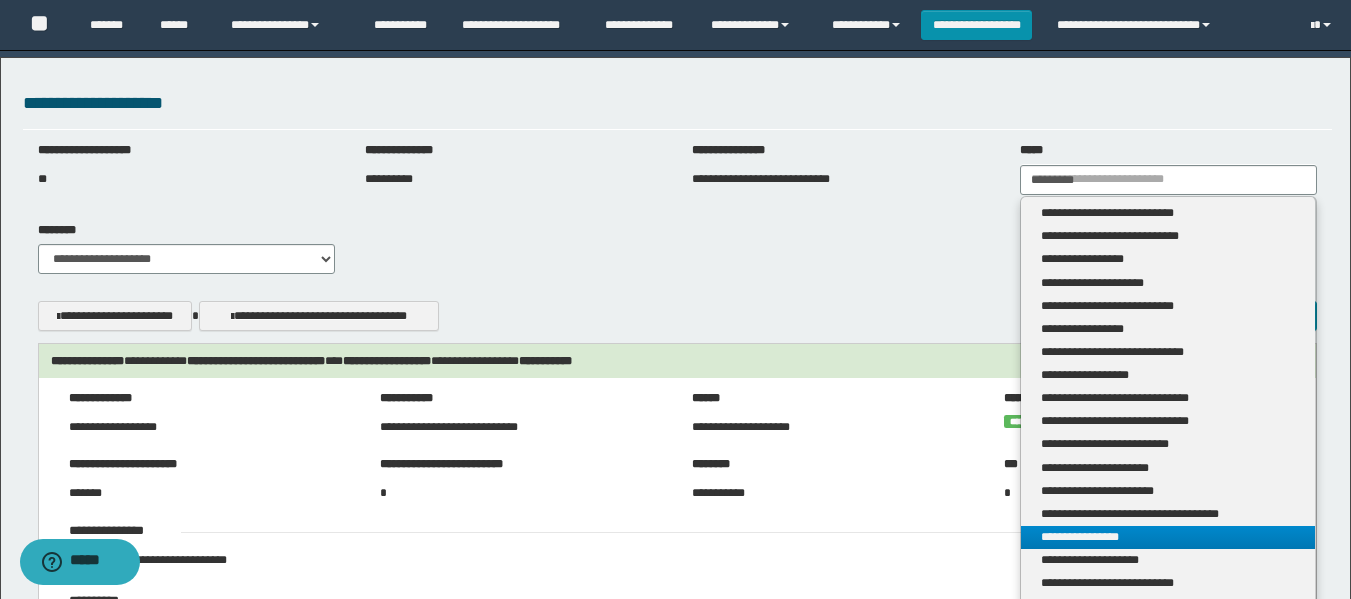 type 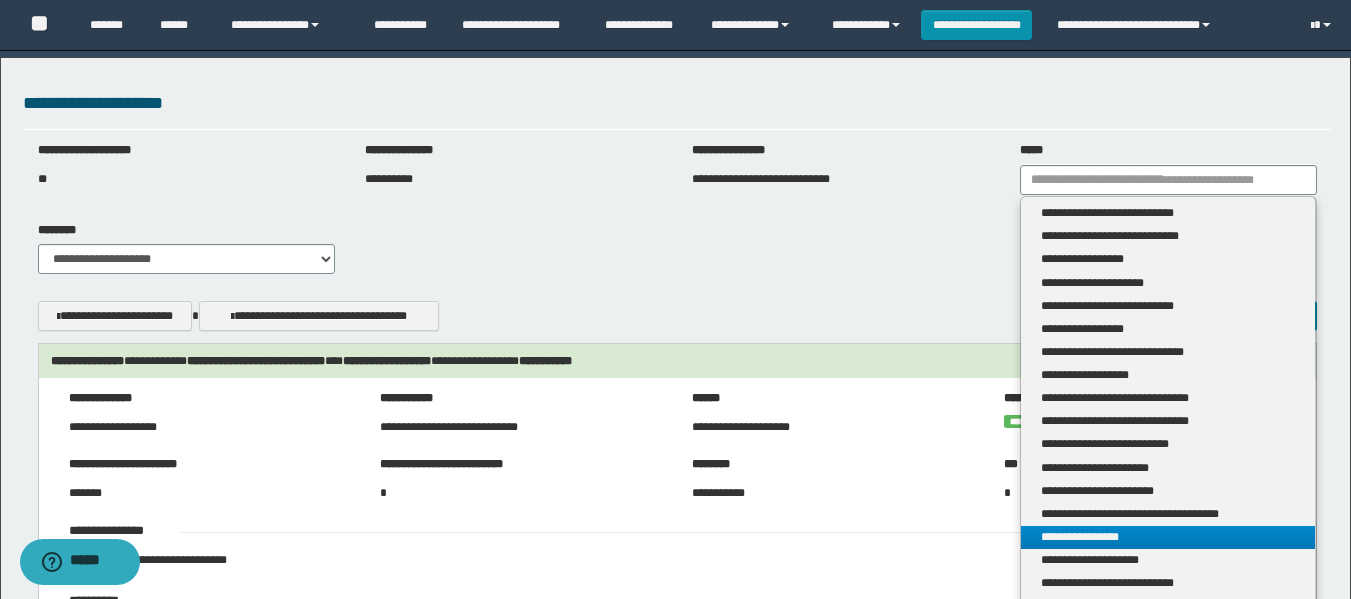 click on "**********" at bounding box center [1168, 537] 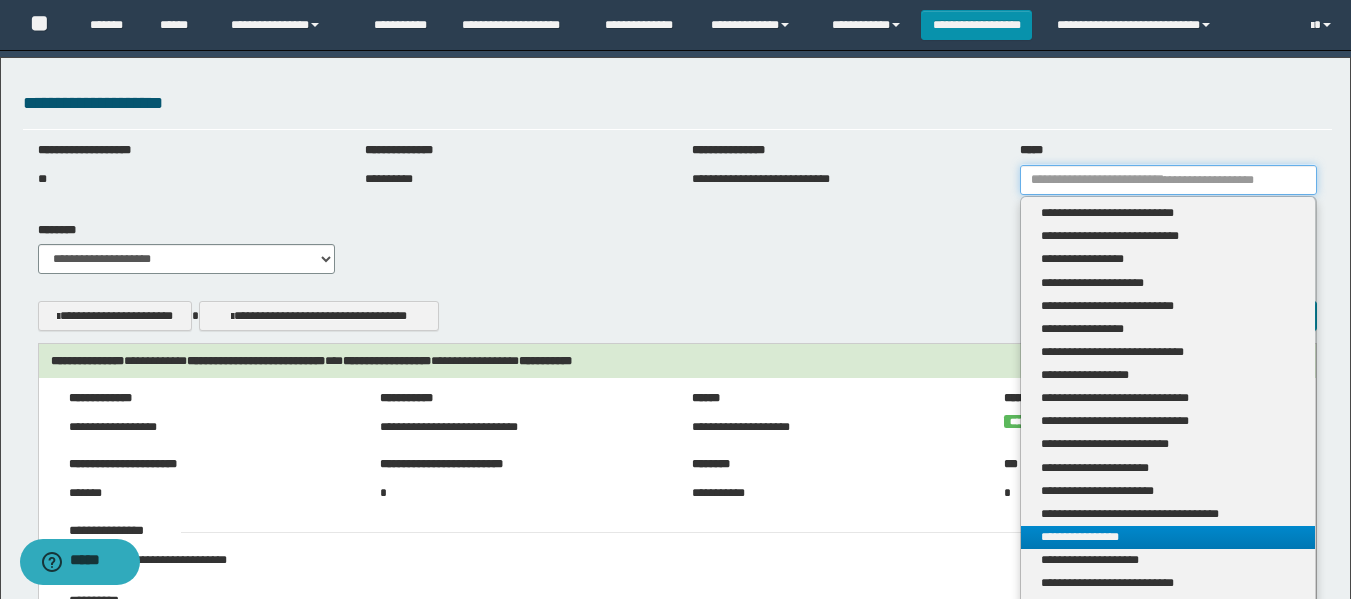 type 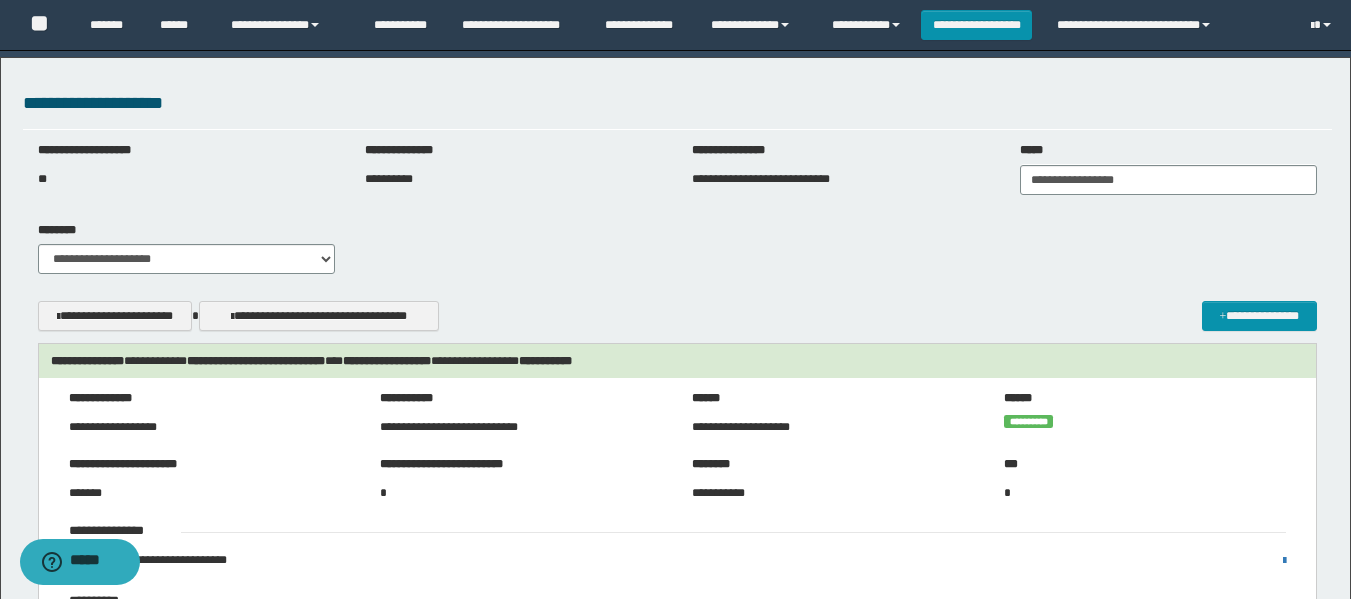 click on "**********" at bounding box center [677, 316] 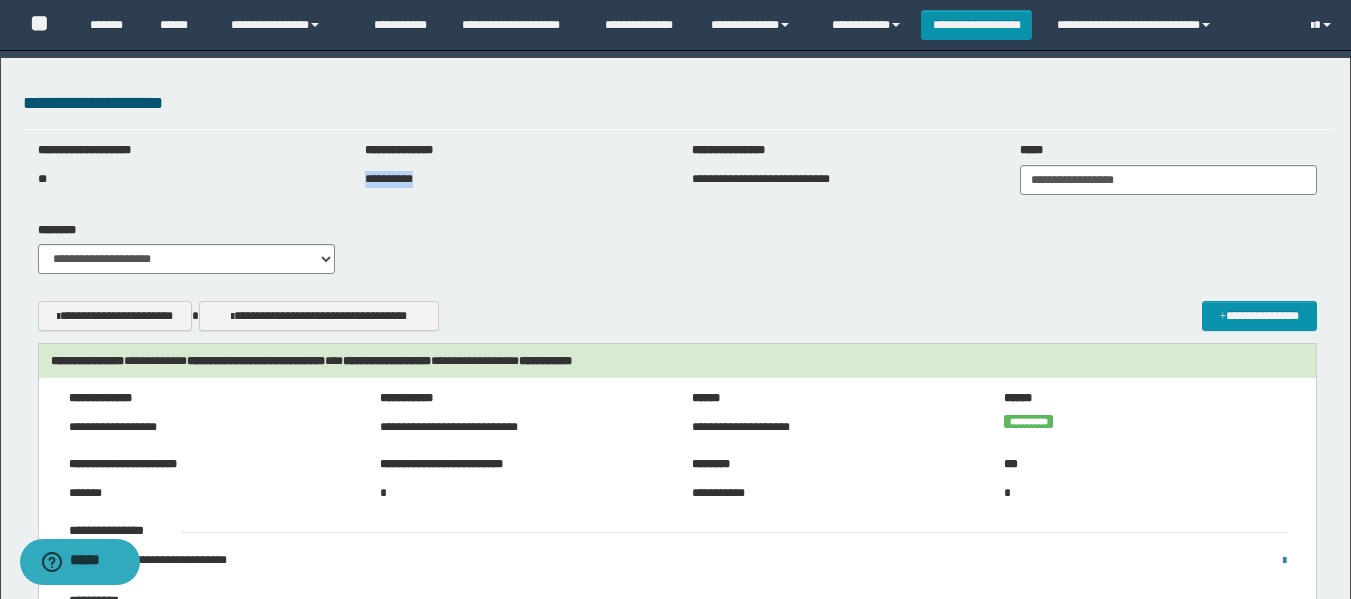 drag, startPoint x: 439, startPoint y: 186, endPoint x: 357, endPoint y: 169, distance: 83.74366 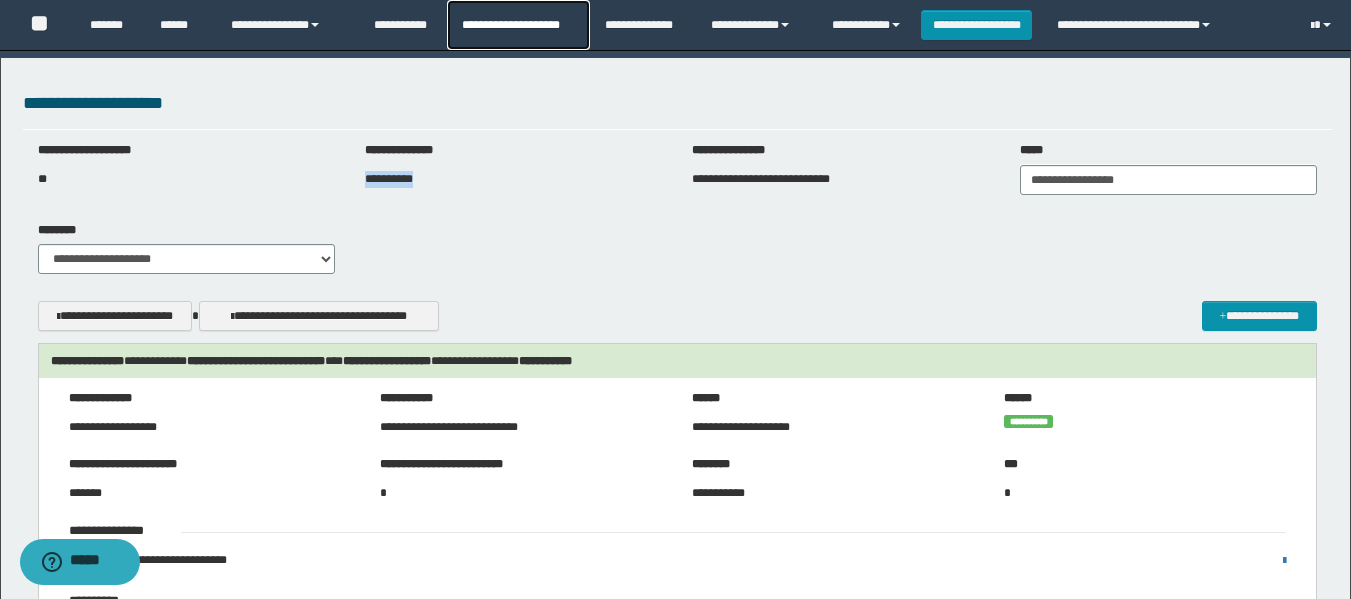 click on "**********" at bounding box center [518, 25] 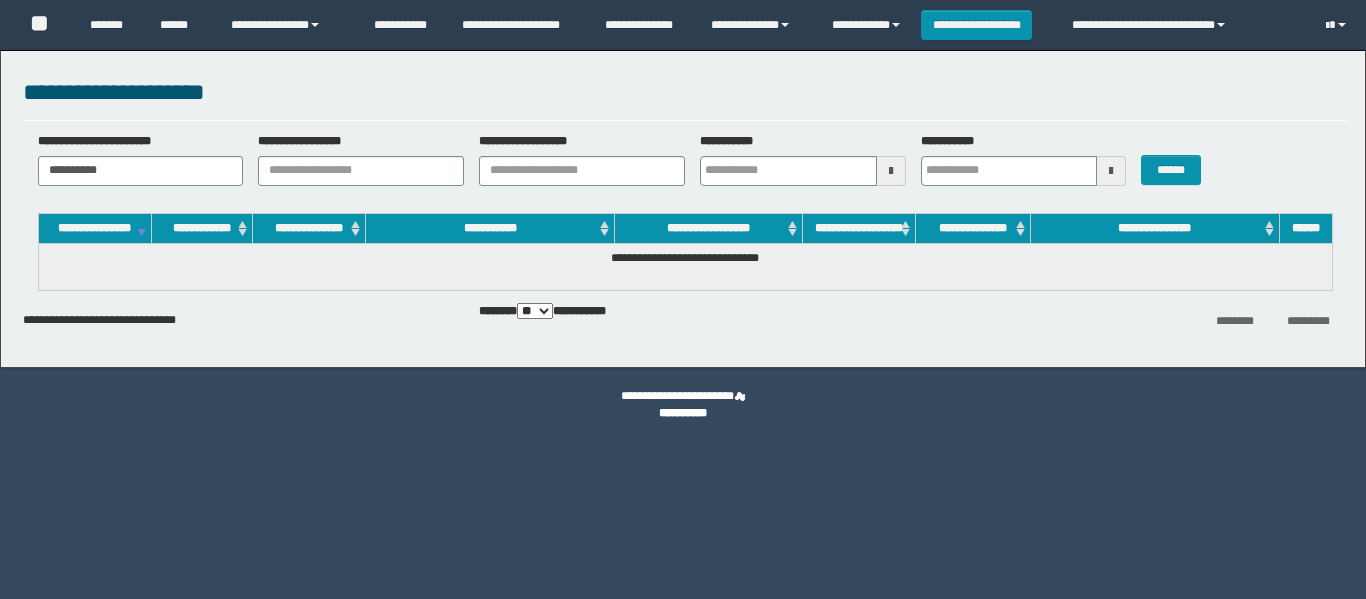 scroll, scrollTop: 0, scrollLeft: 0, axis: both 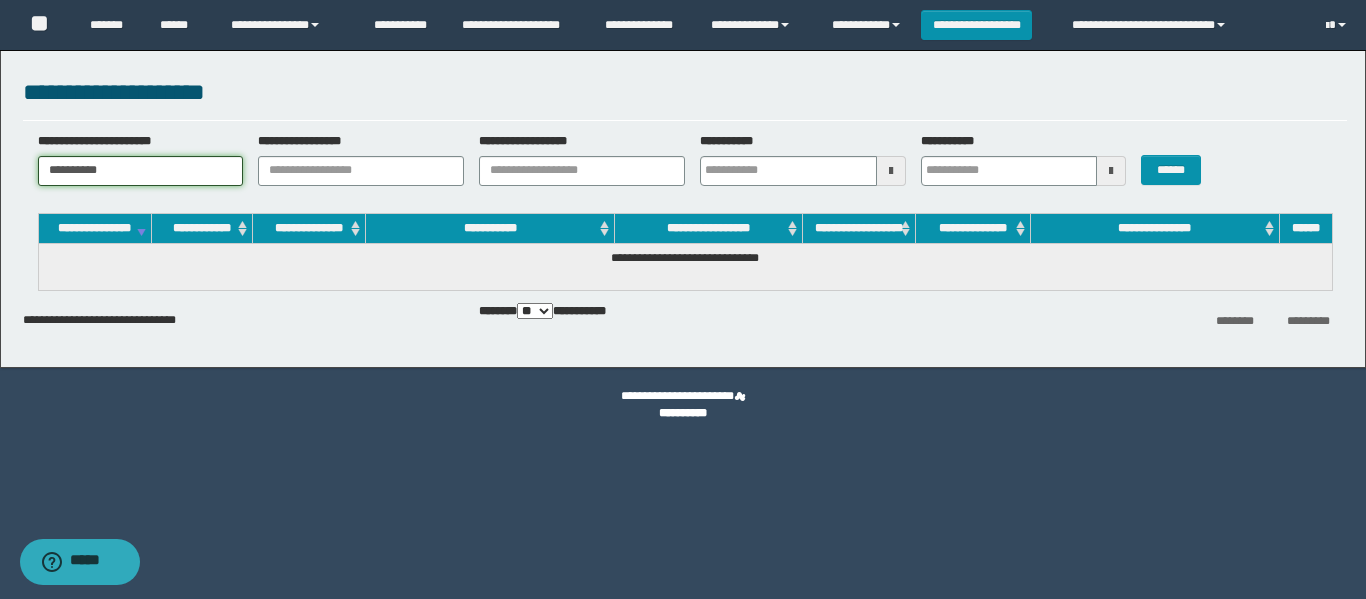 drag, startPoint x: 171, startPoint y: 177, endPoint x: -36, endPoint y: 145, distance: 209.45883 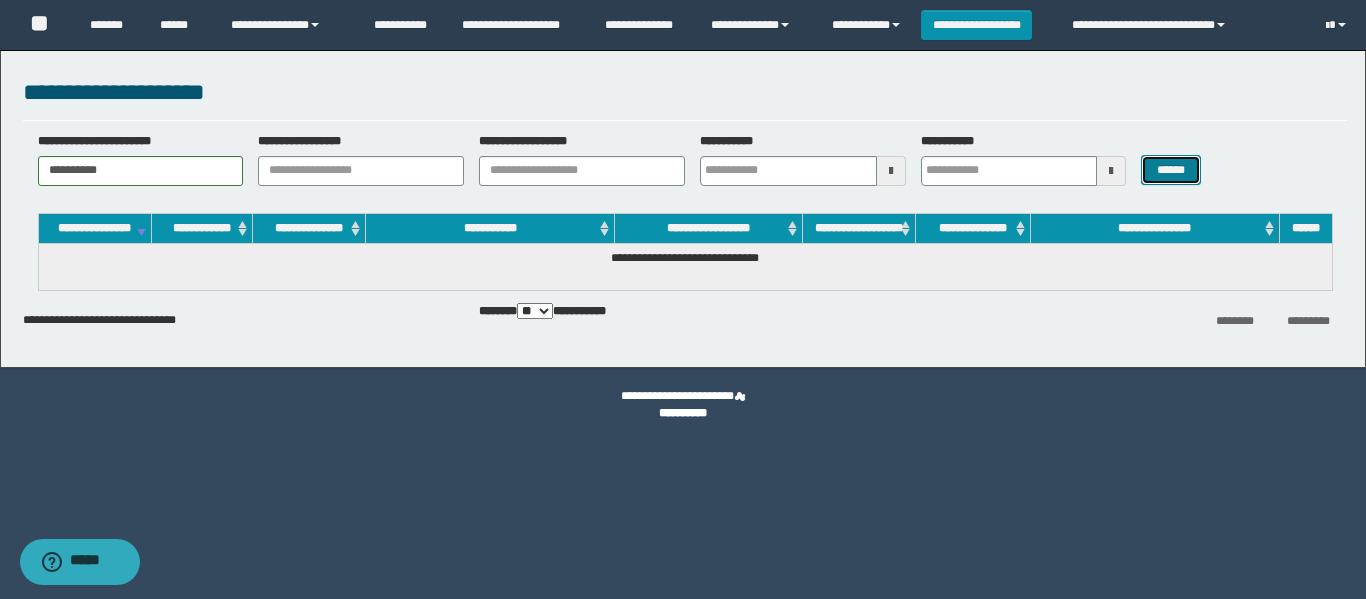 click on "******" at bounding box center [1170, 170] 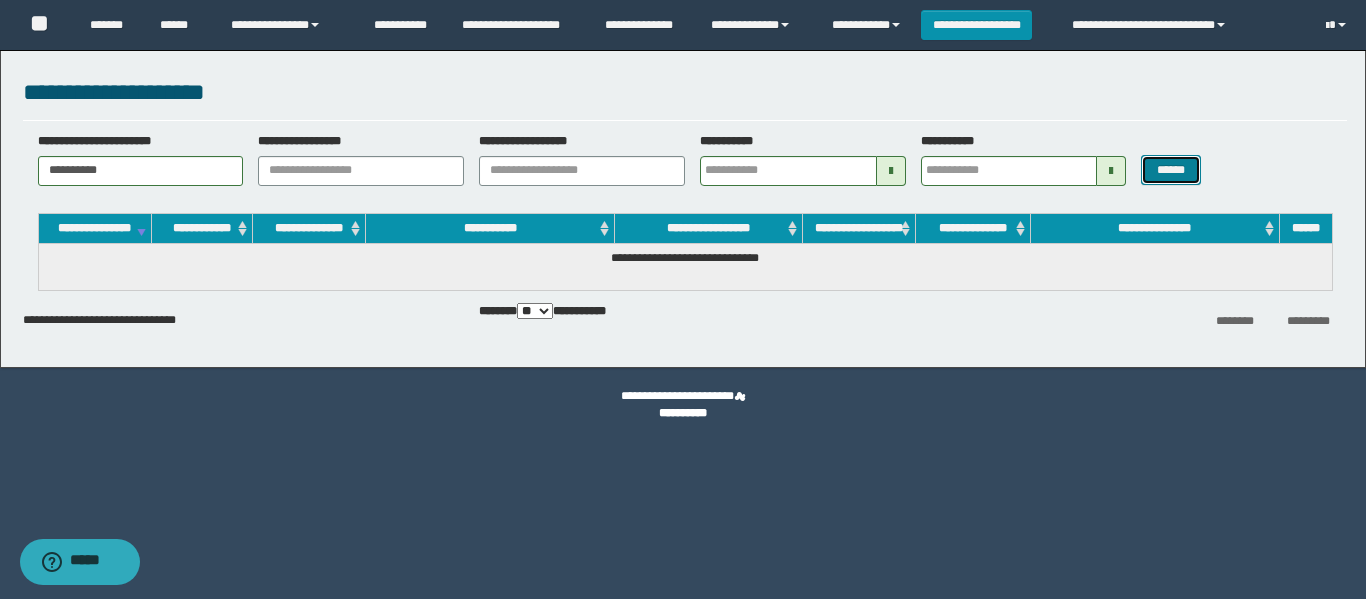 click on "******" at bounding box center (1170, 170) 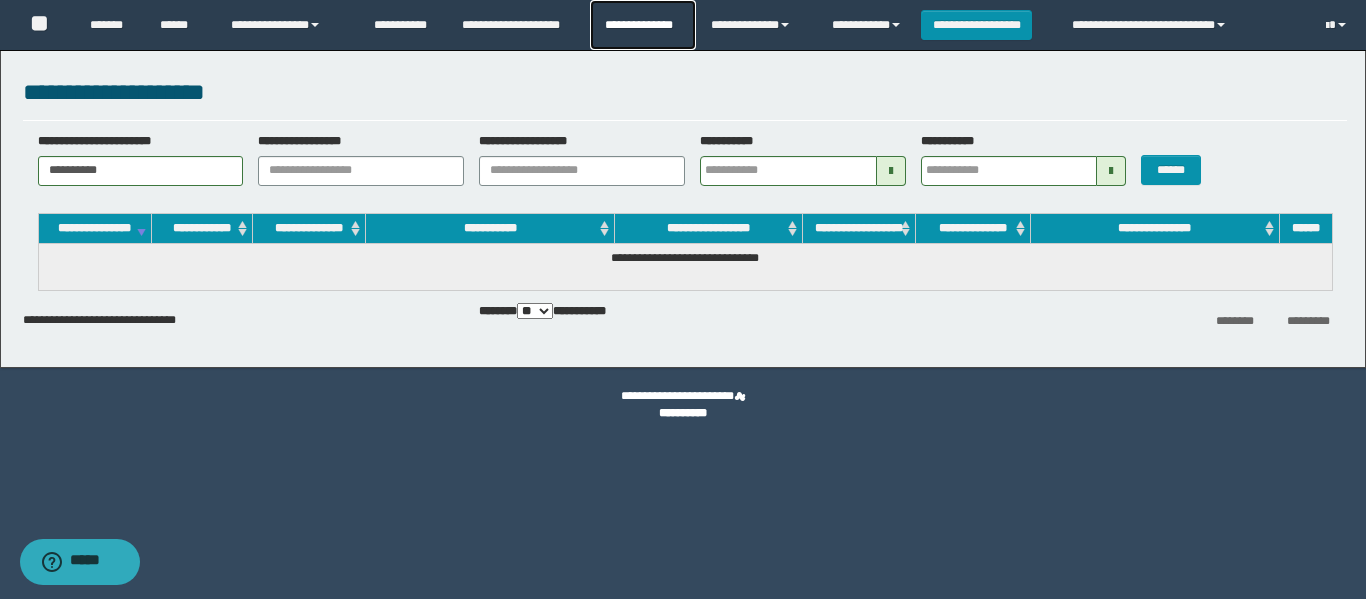 click on "**********" at bounding box center (642, 25) 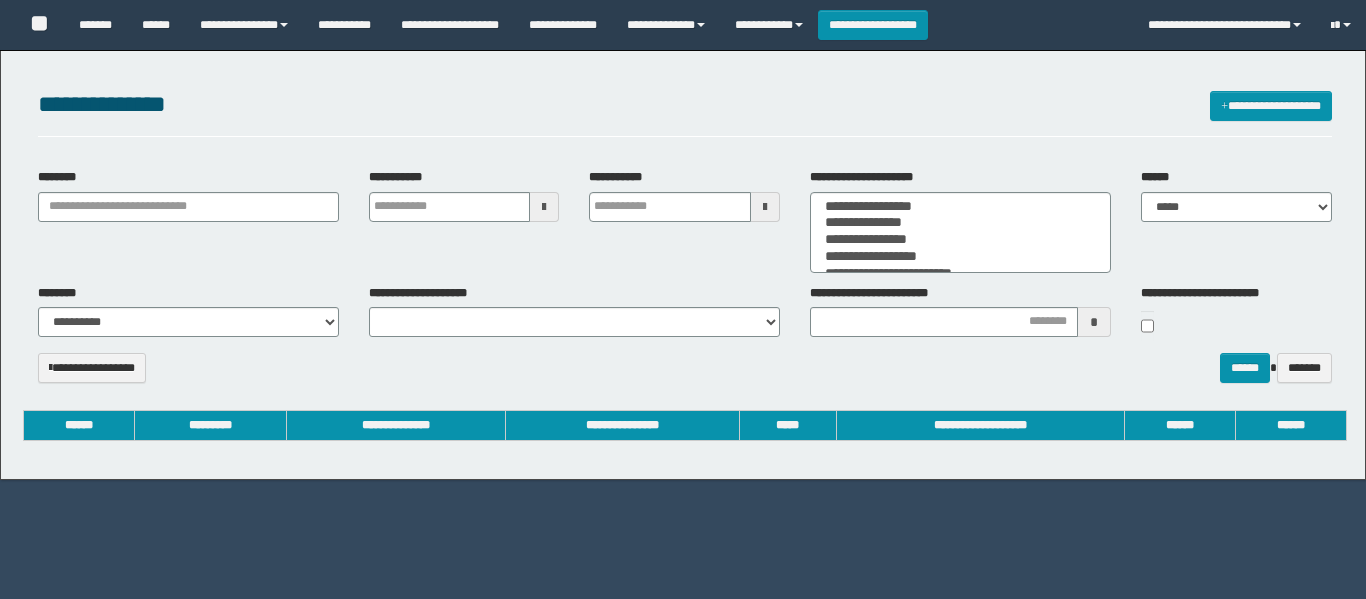 select 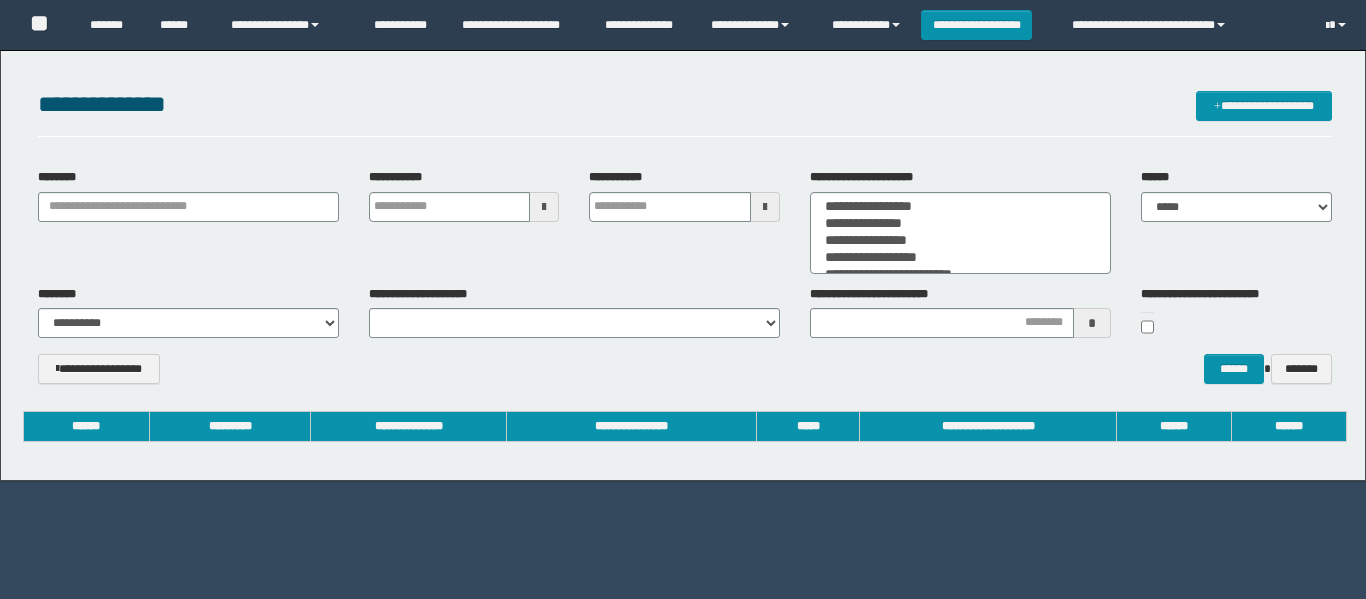 type 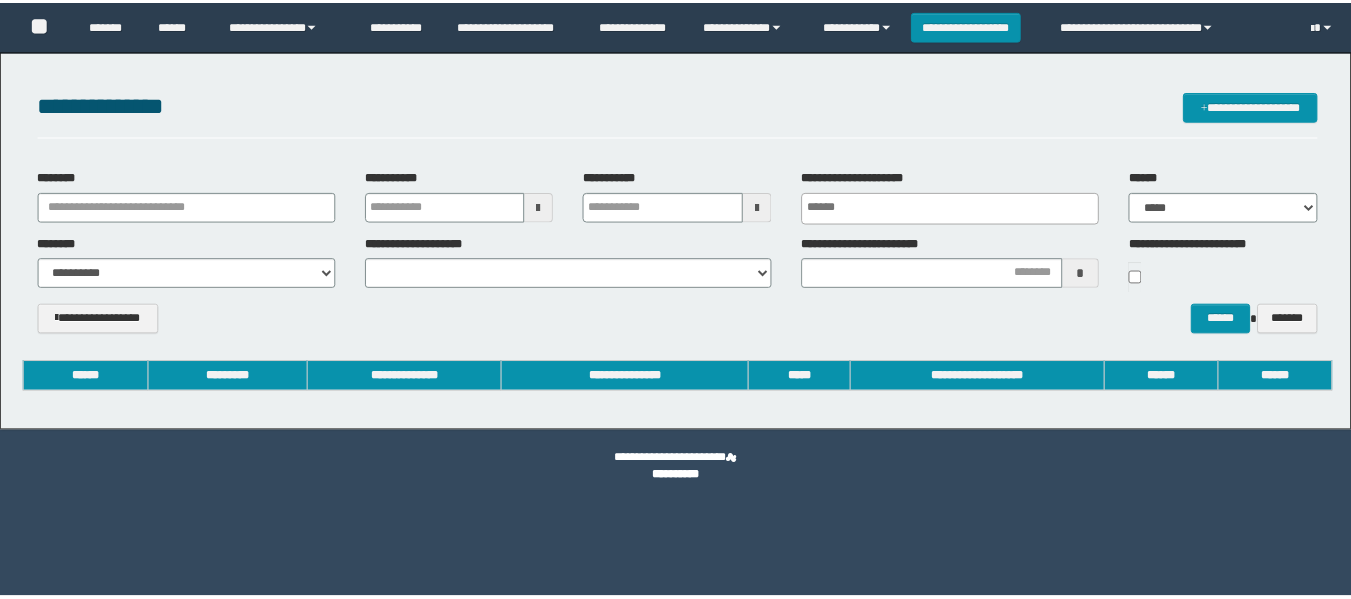 scroll, scrollTop: 0, scrollLeft: 0, axis: both 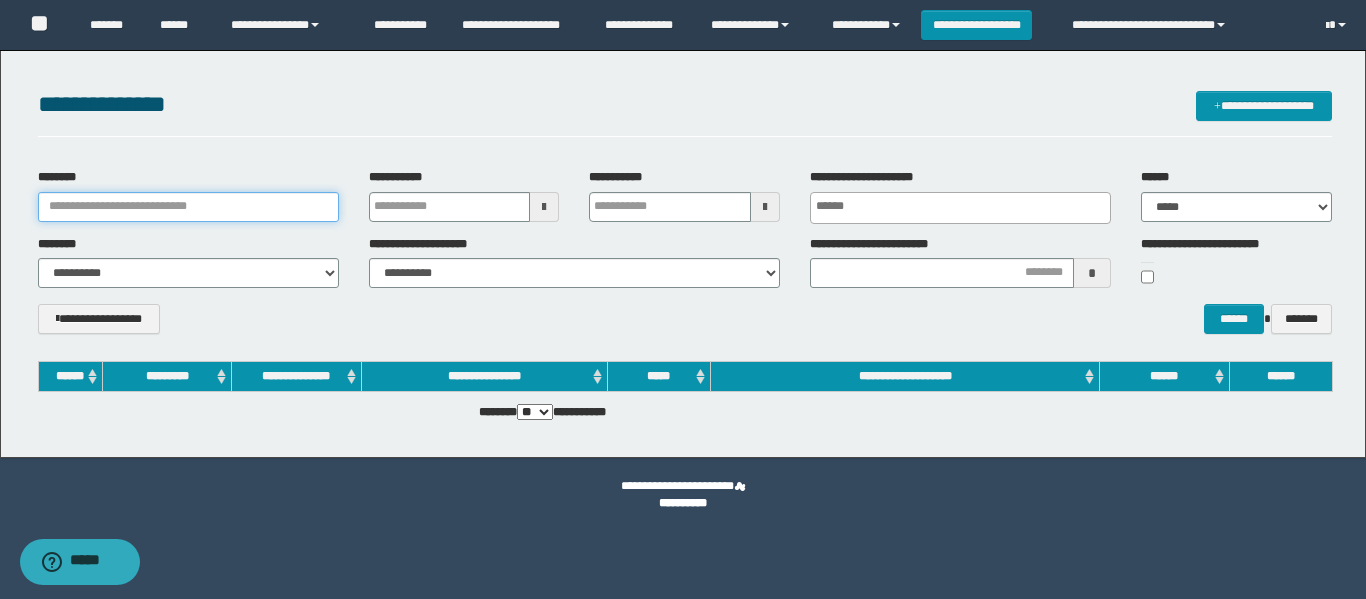 click on "********" at bounding box center (188, 207) 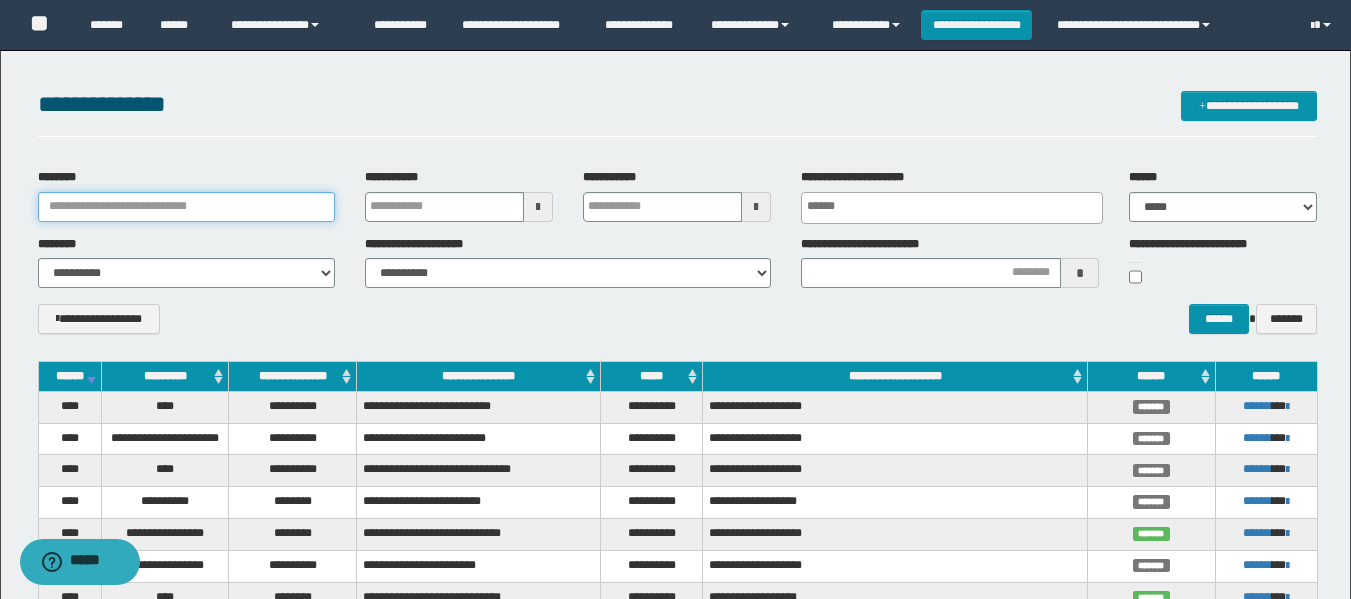 paste on "**********" 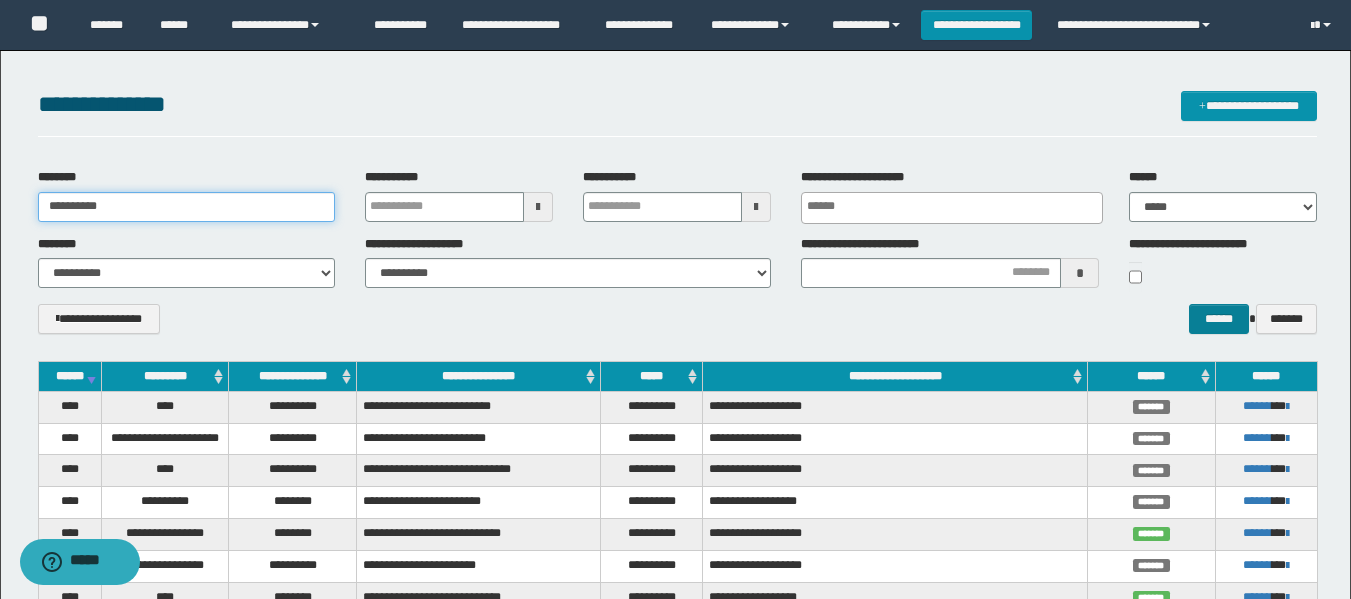 type on "**********" 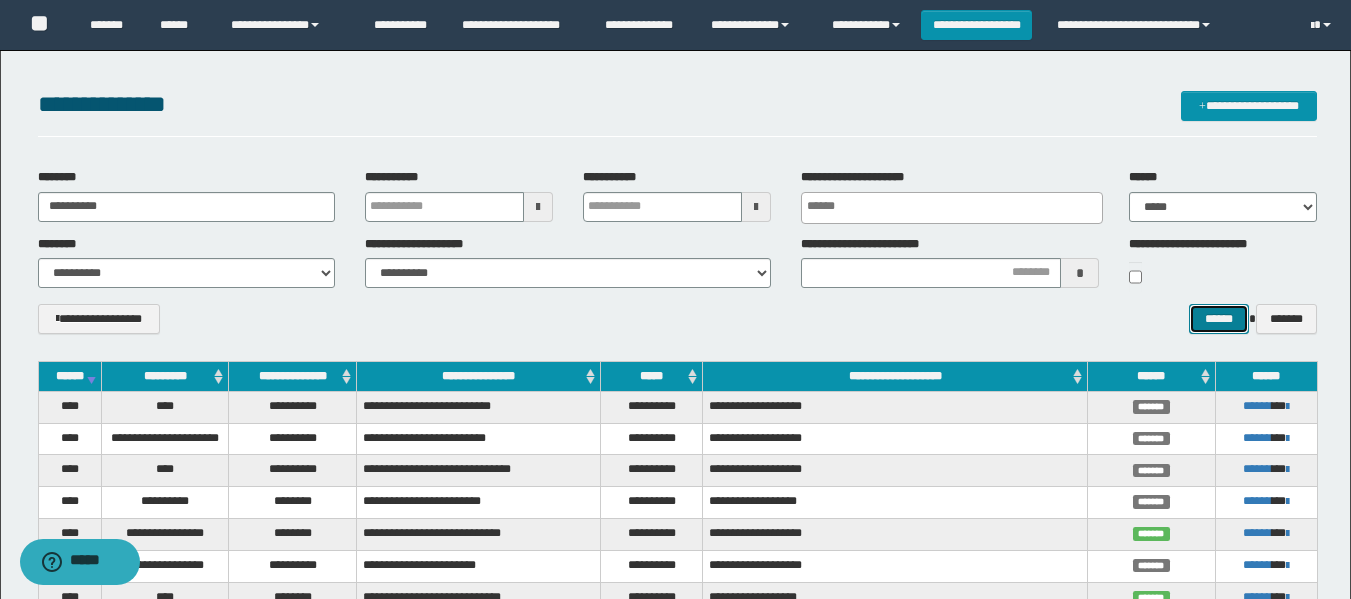 click on "******" at bounding box center (1218, 319) 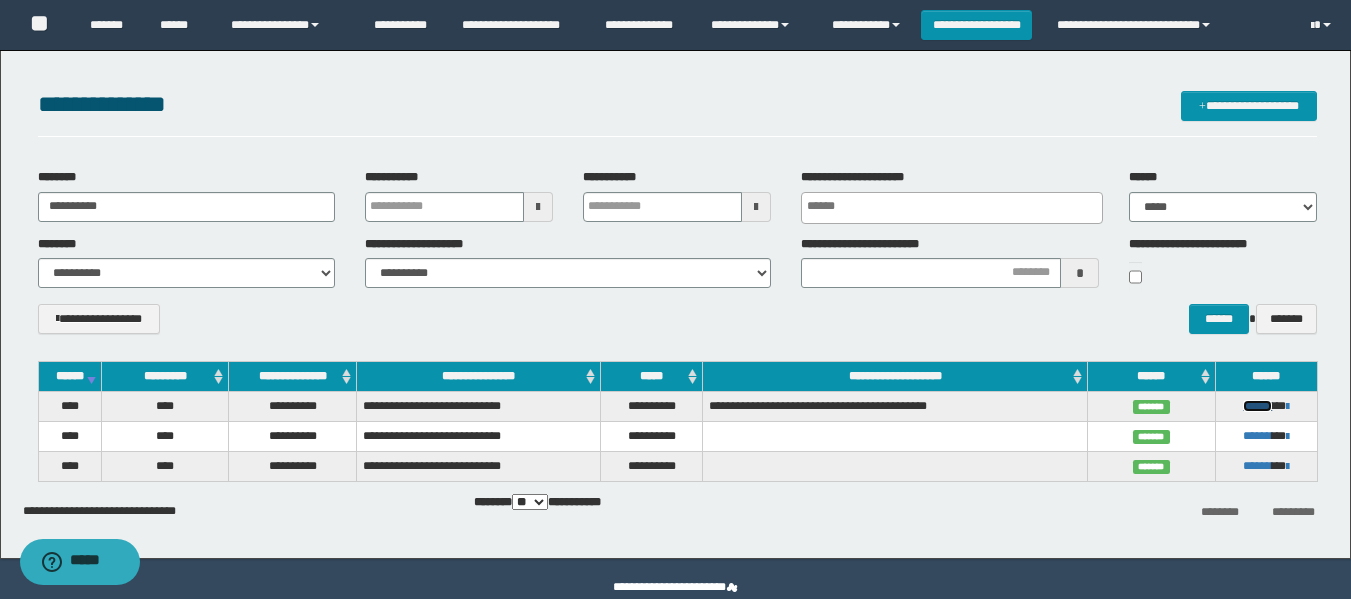click on "******" at bounding box center [1257, 406] 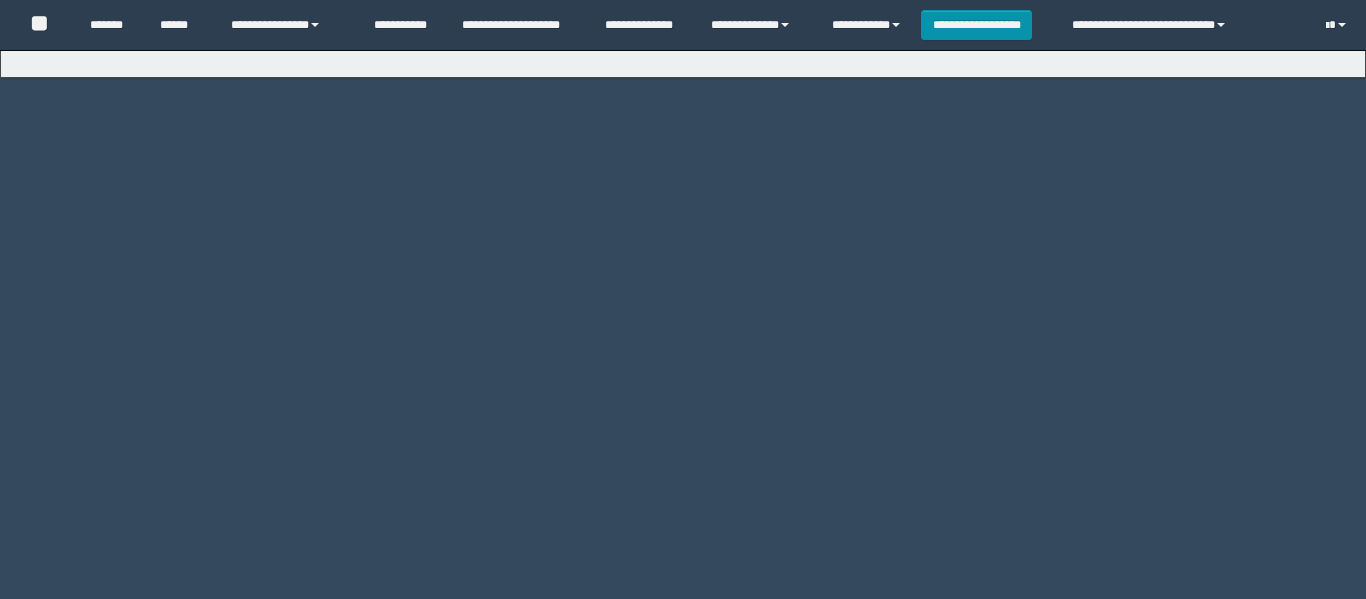 scroll, scrollTop: 0, scrollLeft: 0, axis: both 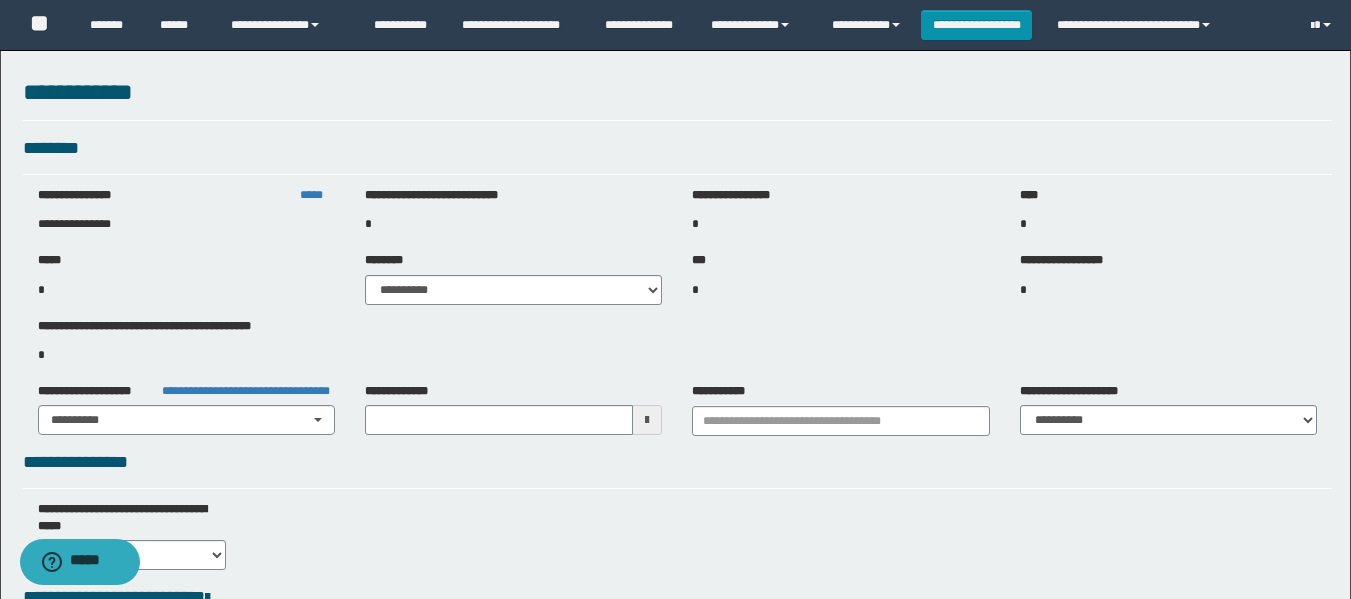 type on "**********" 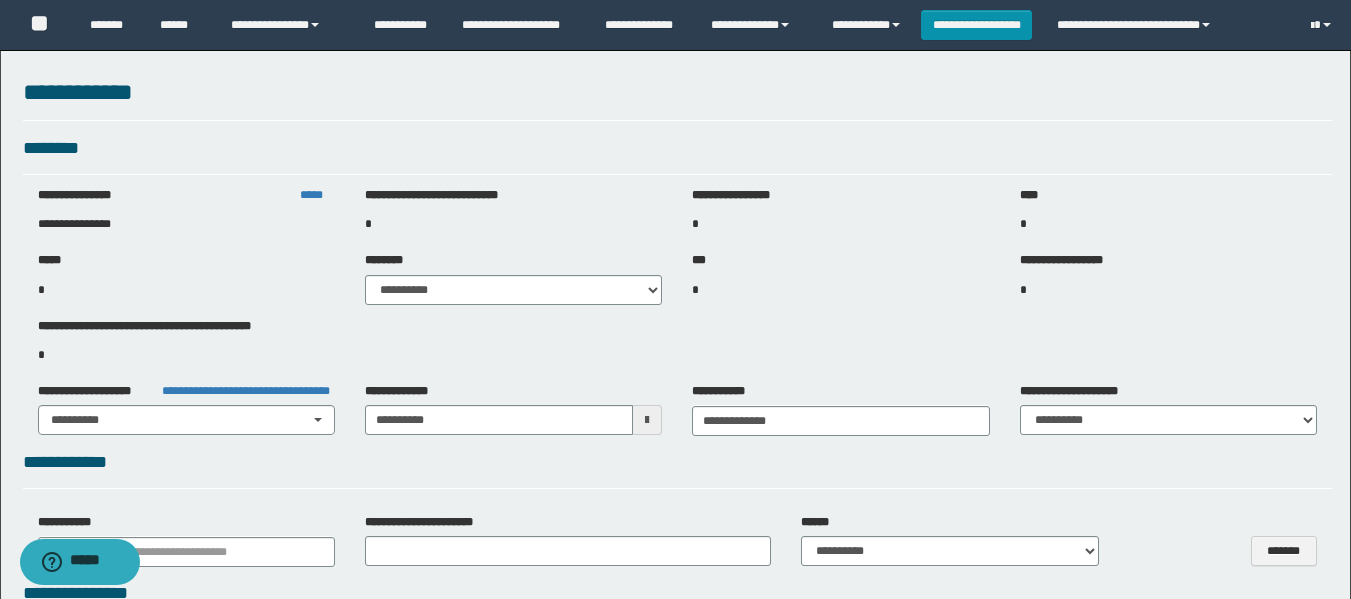 select on "*" 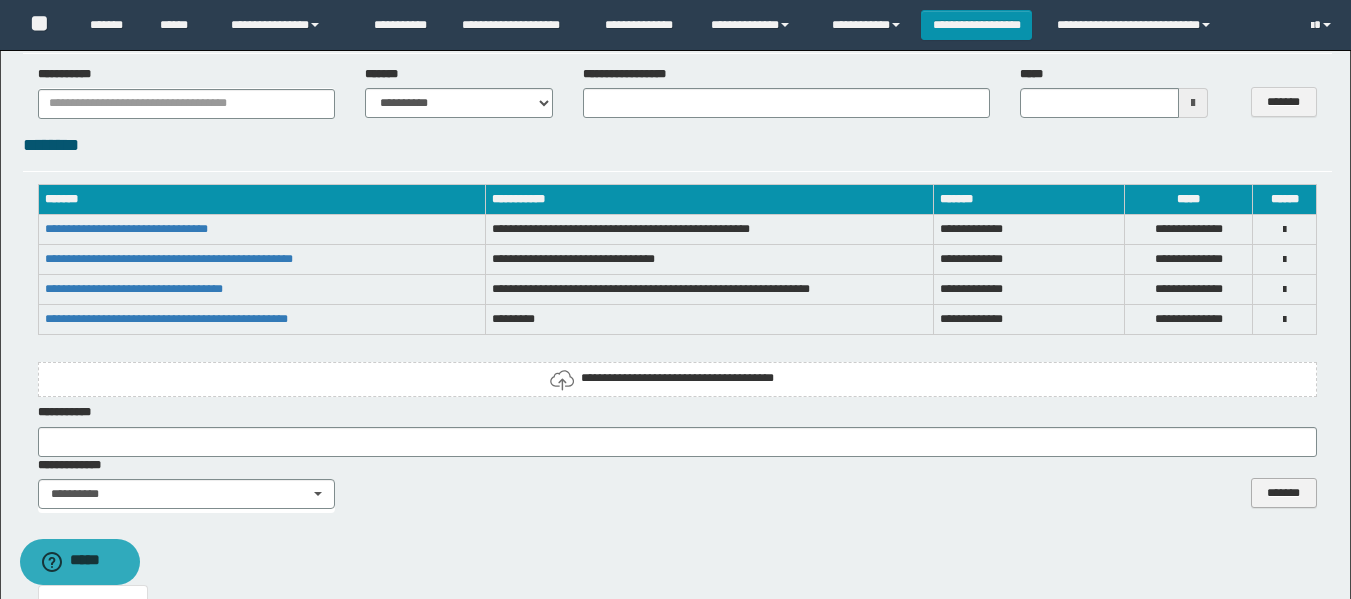 scroll, scrollTop: 1421, scrollLeft: 0, axis: vertical 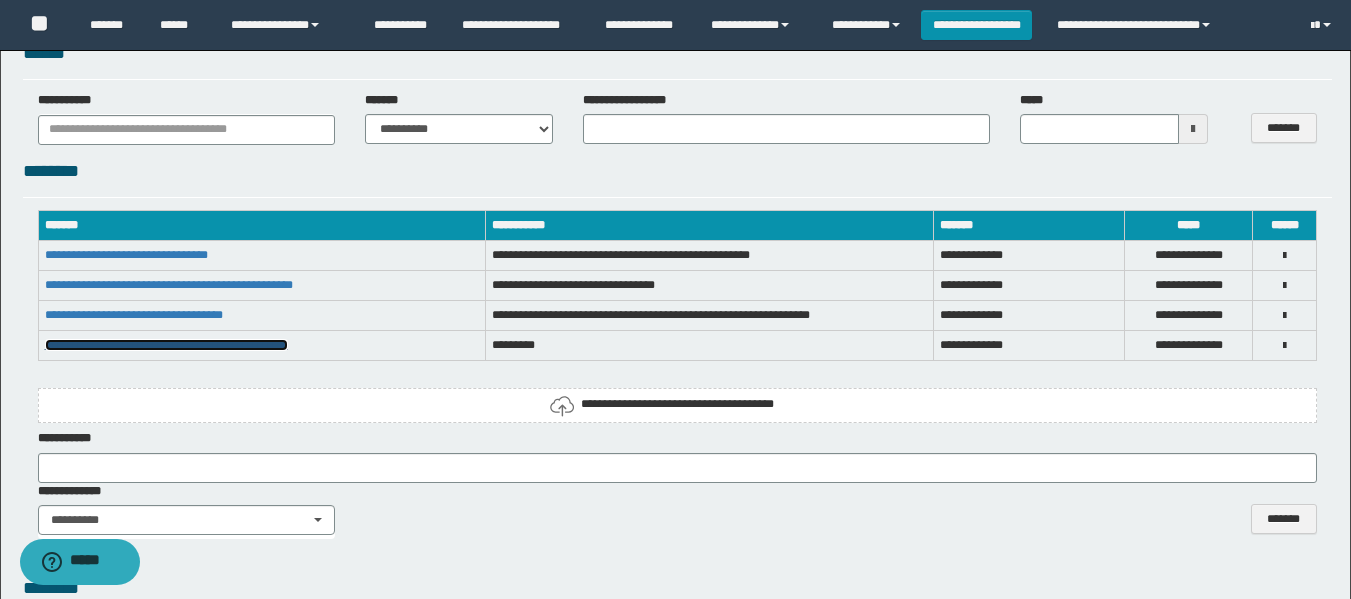 click on "**********" at bounding box center (166, 345) 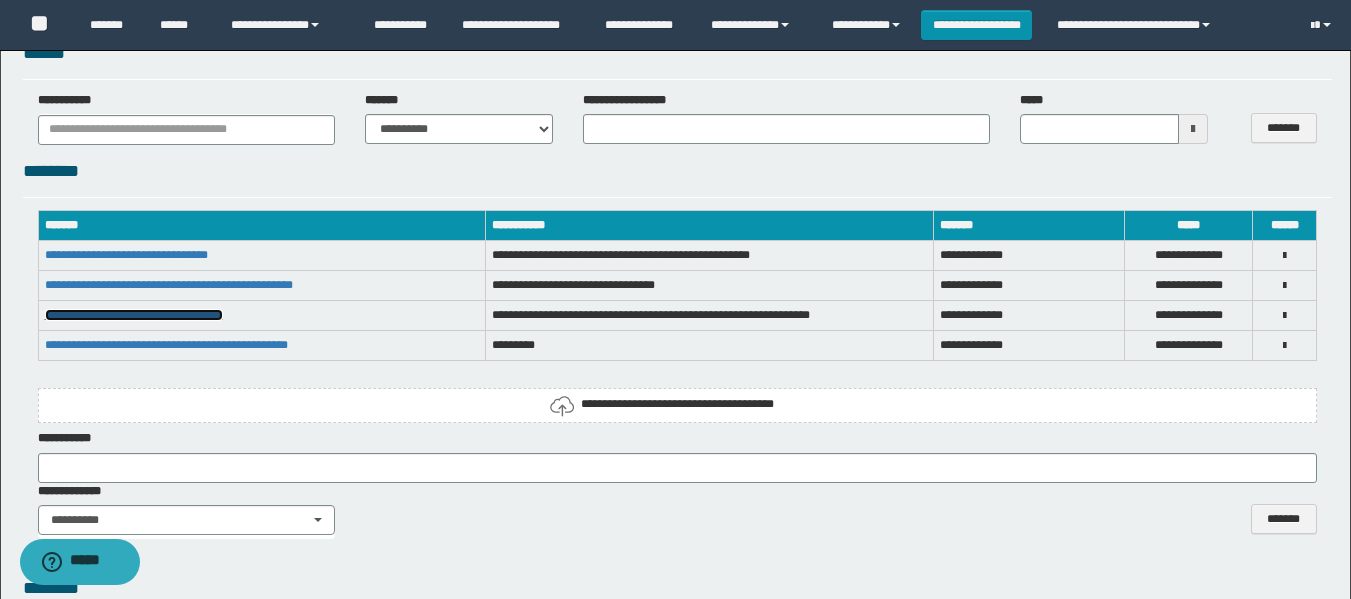 click on "**********" at bounding box center [134, 315] 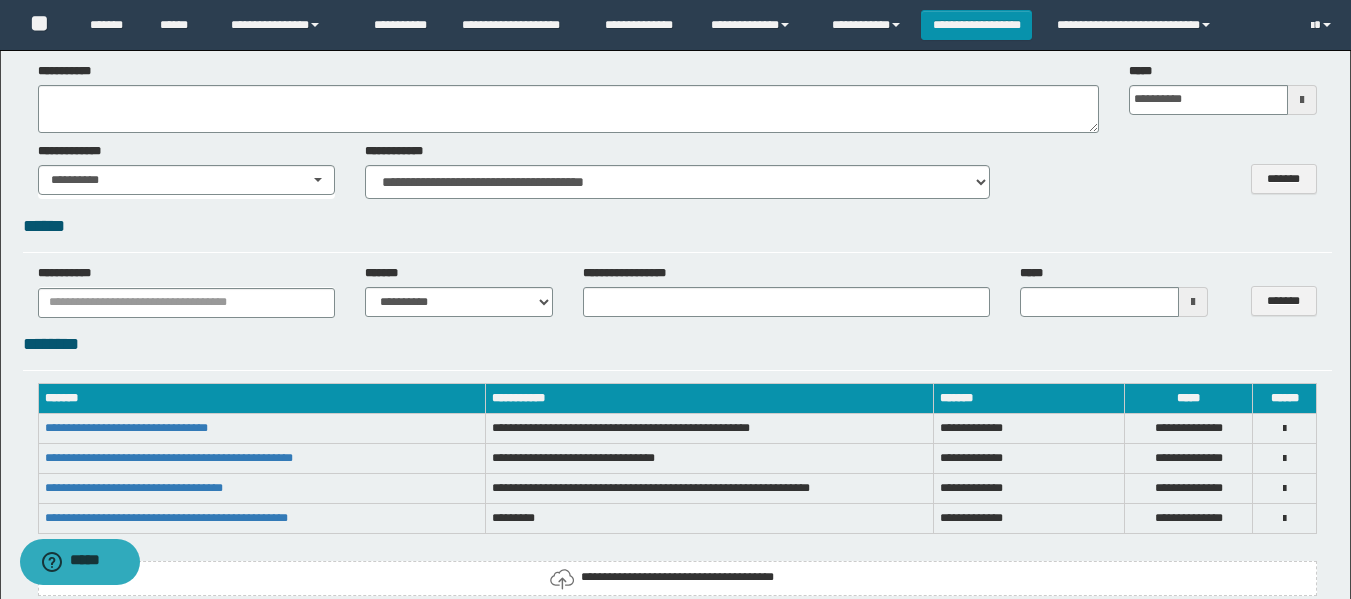 scroll, scrollTop: 1500, scrollLeft: 0, axis: vertical 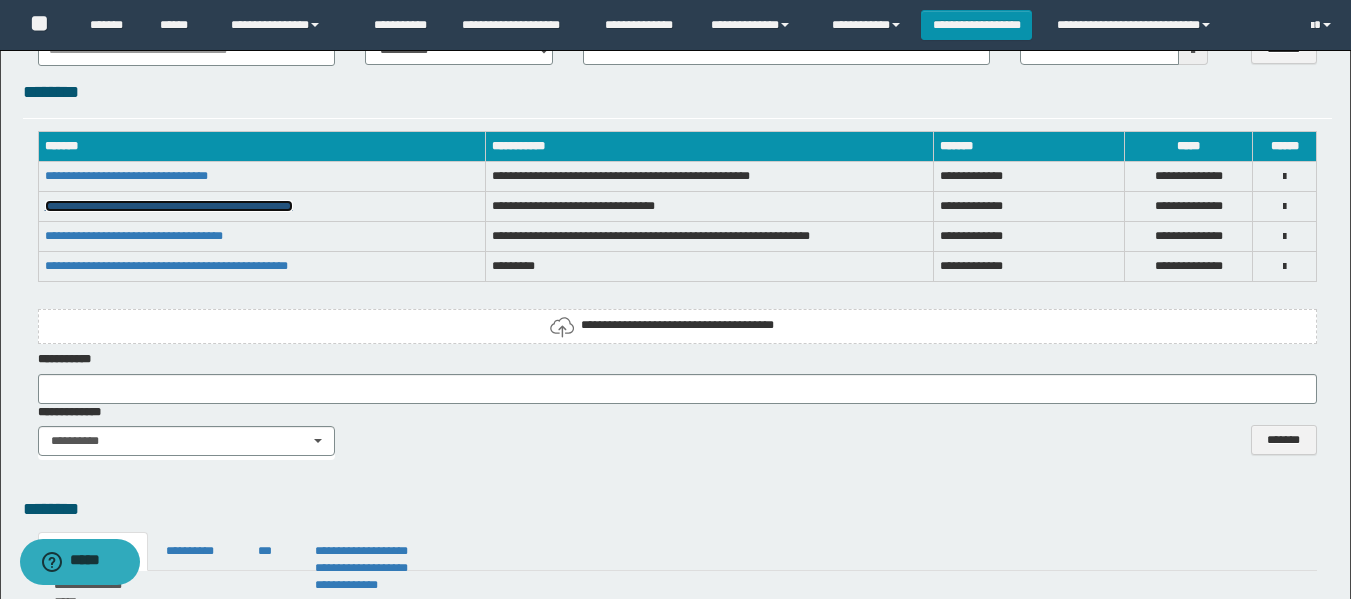 click on "**********" at bounding box center (169, 206) 